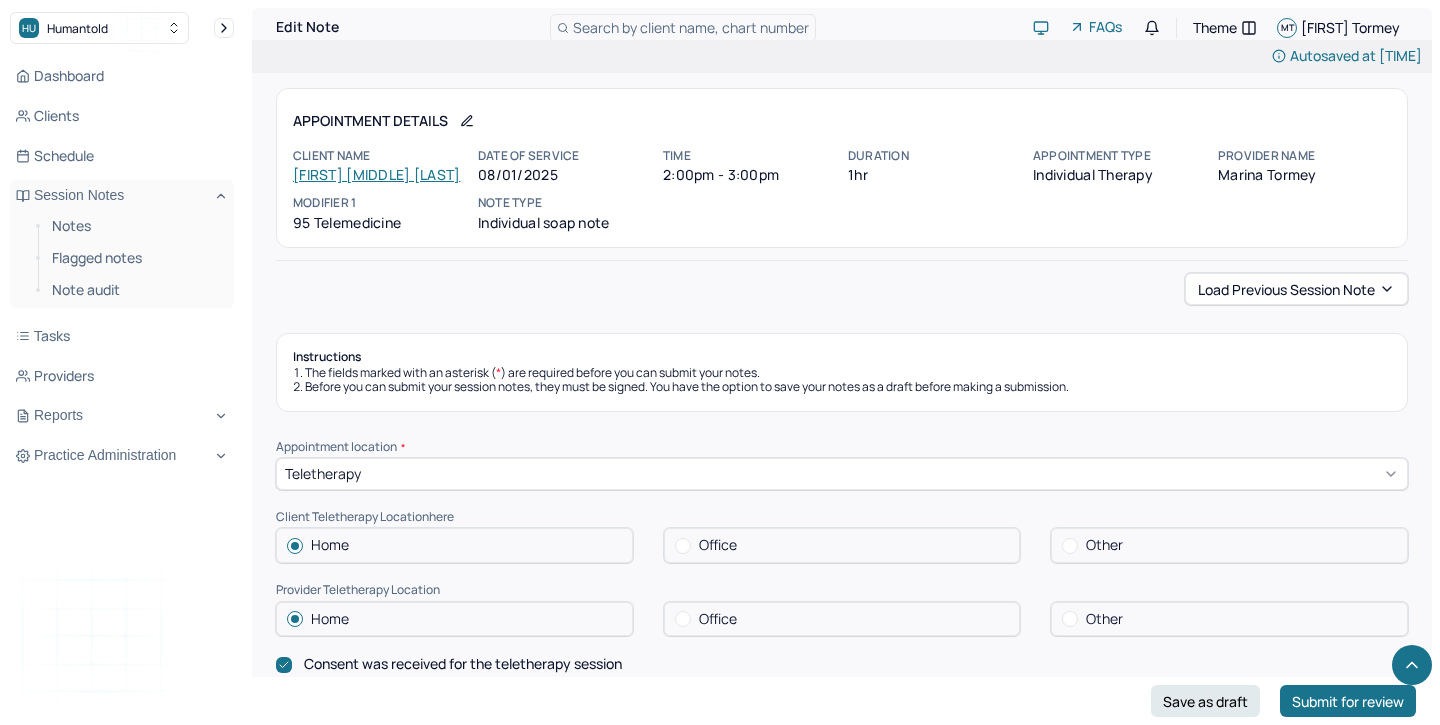 scroll, scrollTop: 2103, scrollLeft: 0, axis: vertical 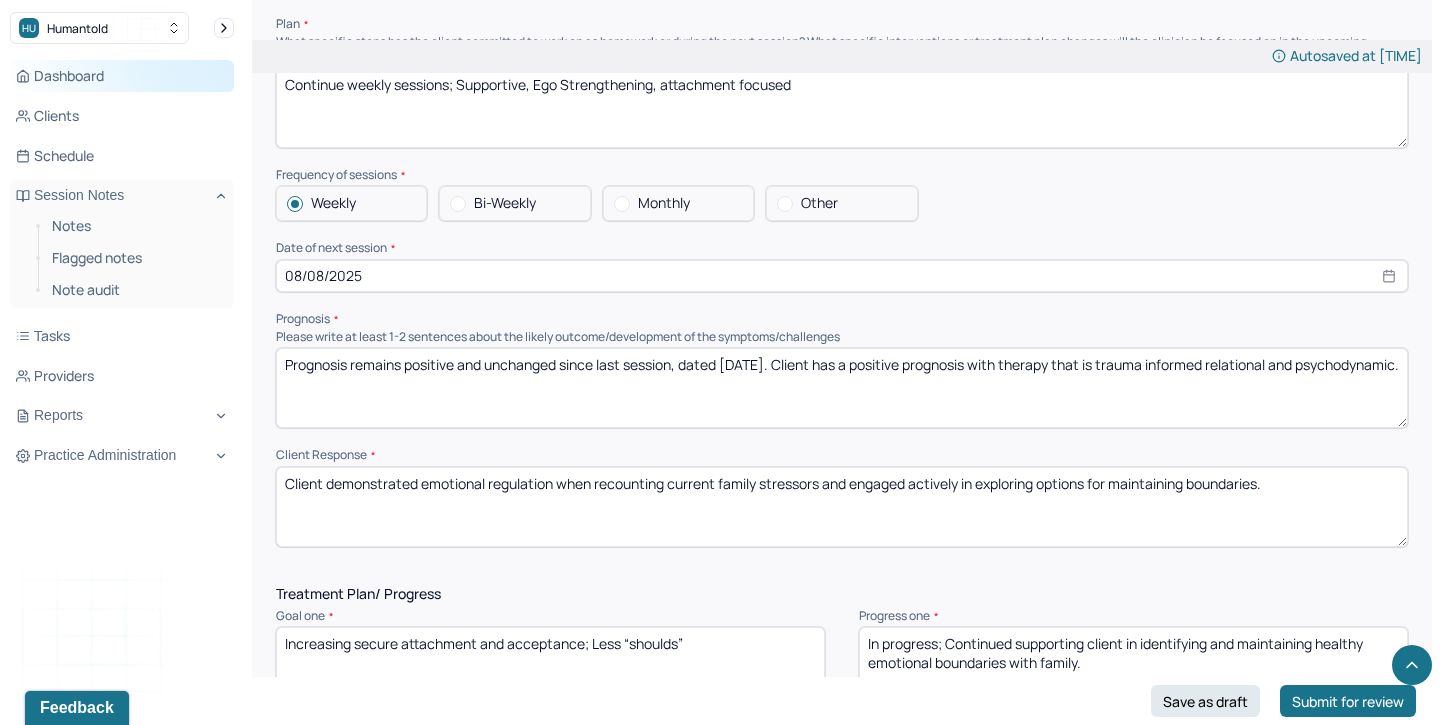 click on "Dashboard" at bounding box center [122, 76] 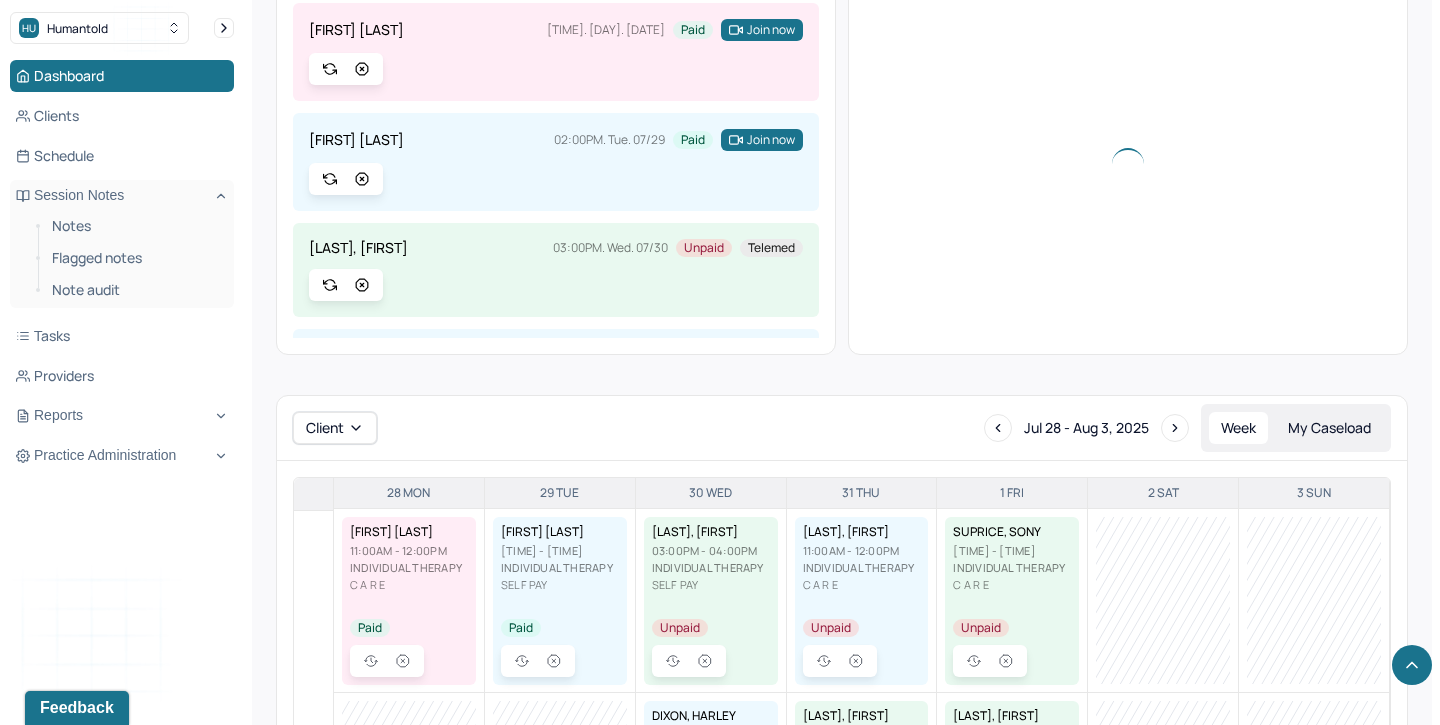 scroll, scrollTop: 785, scrollLeft: 0, axis: vertical 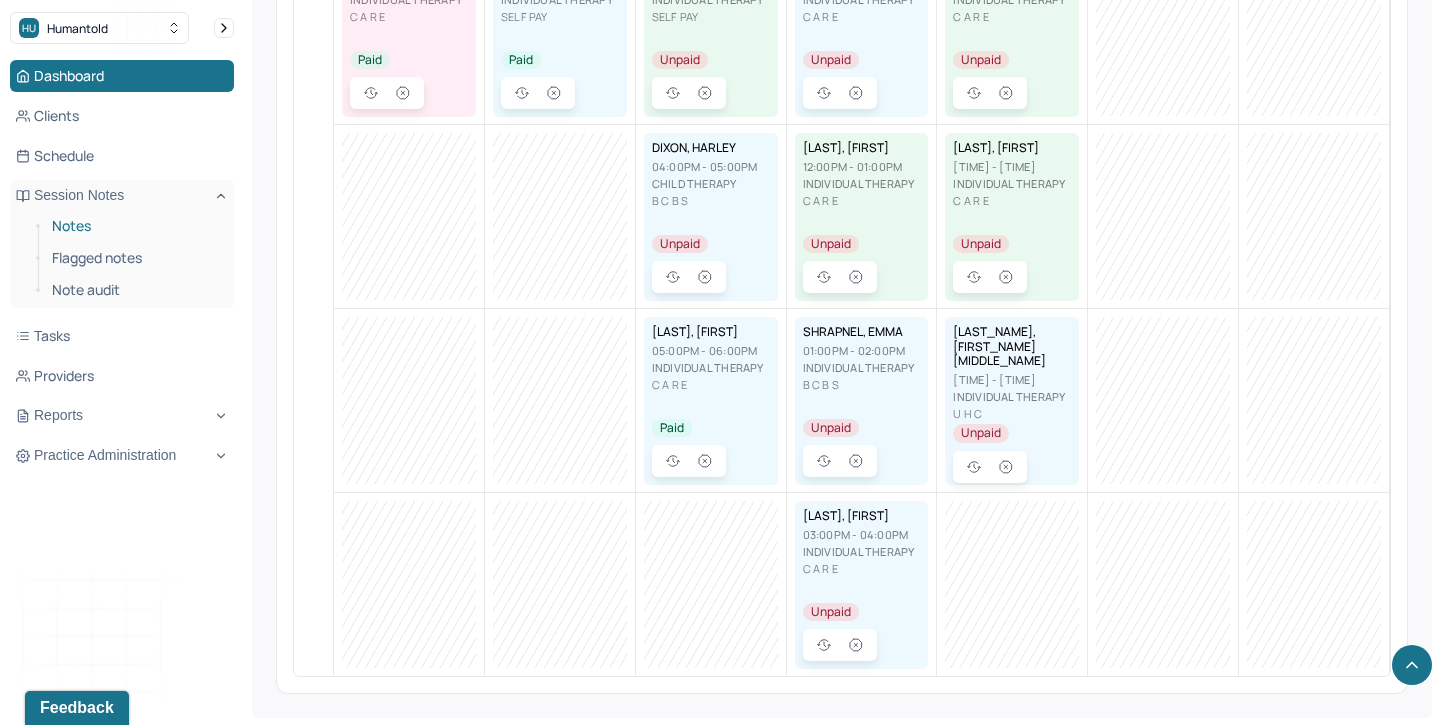 click on "Notes" at bounding box center (135, 226) 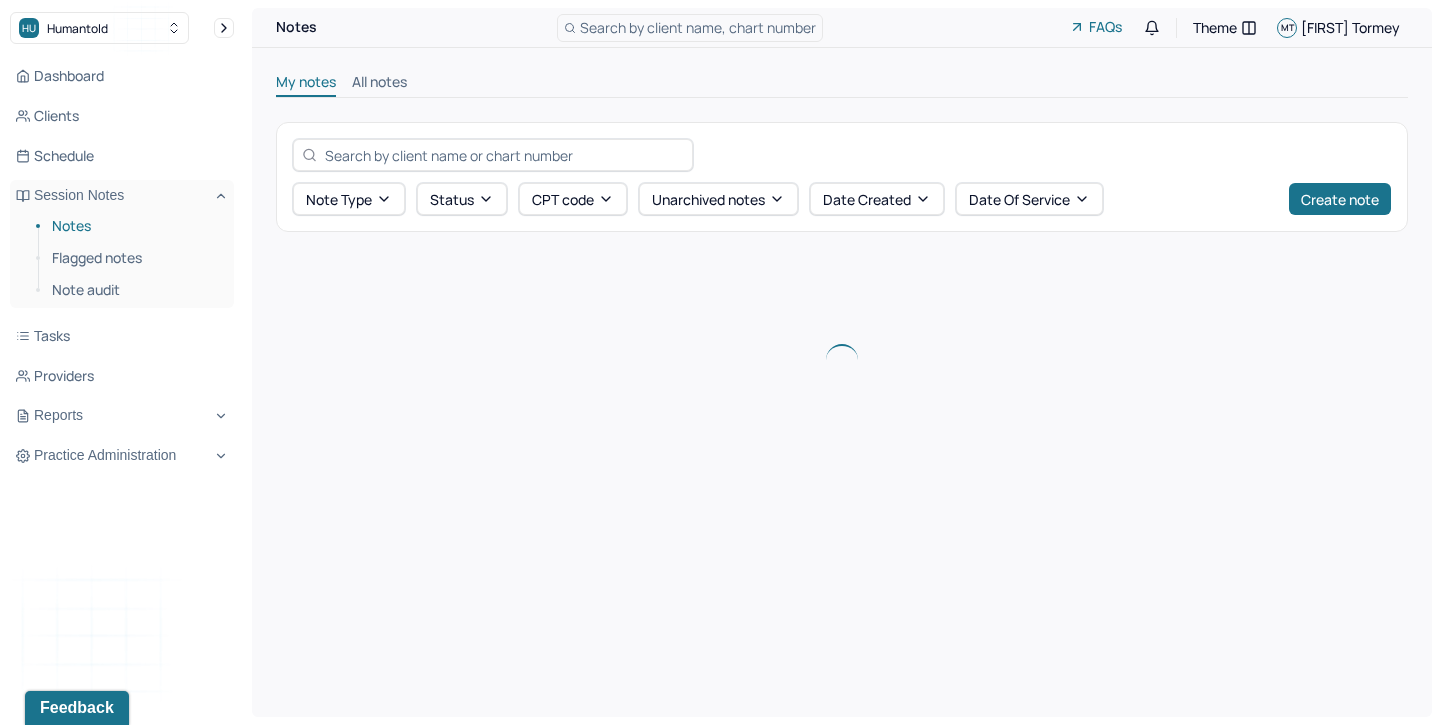 scroll, scrollTop: 0, scrollLeft: 0, axis: both 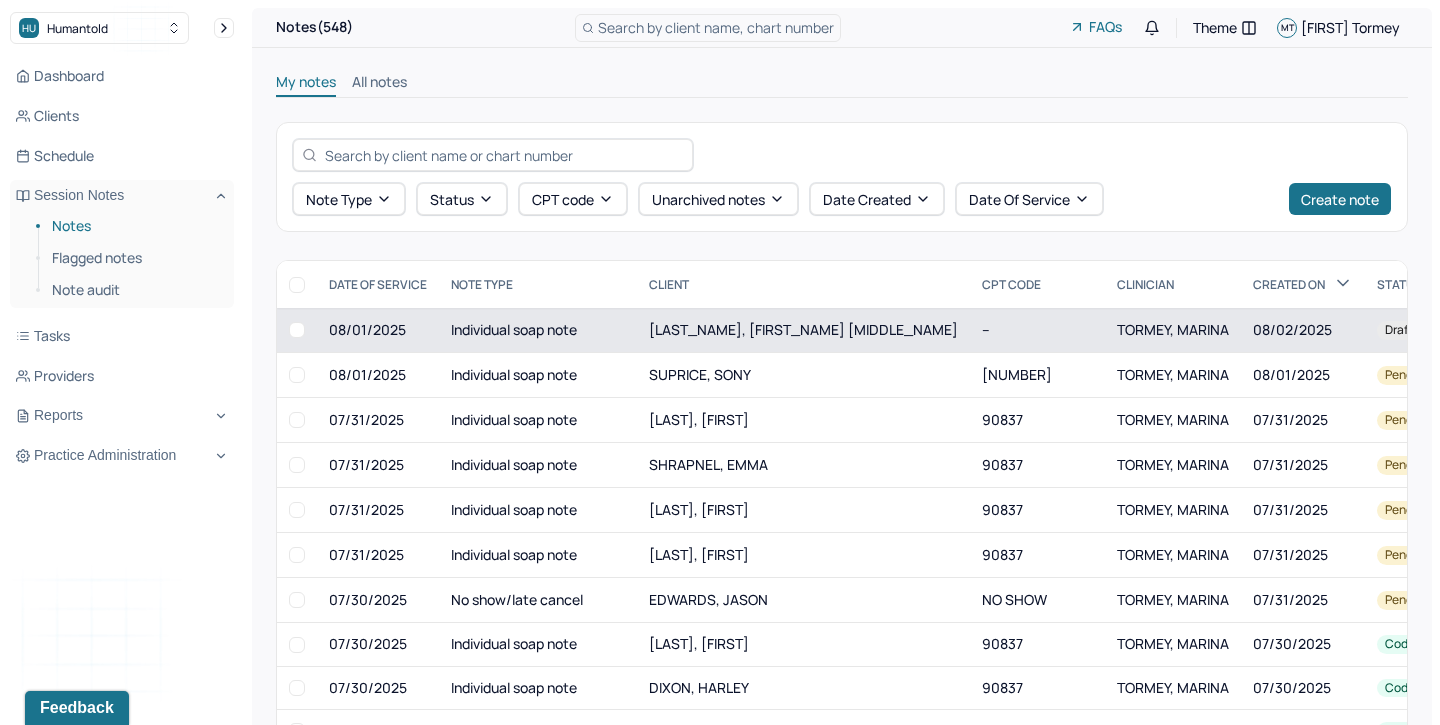 click on "[LAST_NAME], [FIRST_NAME] [MIDDLE_NAME]" at bounding box center (803, 329) 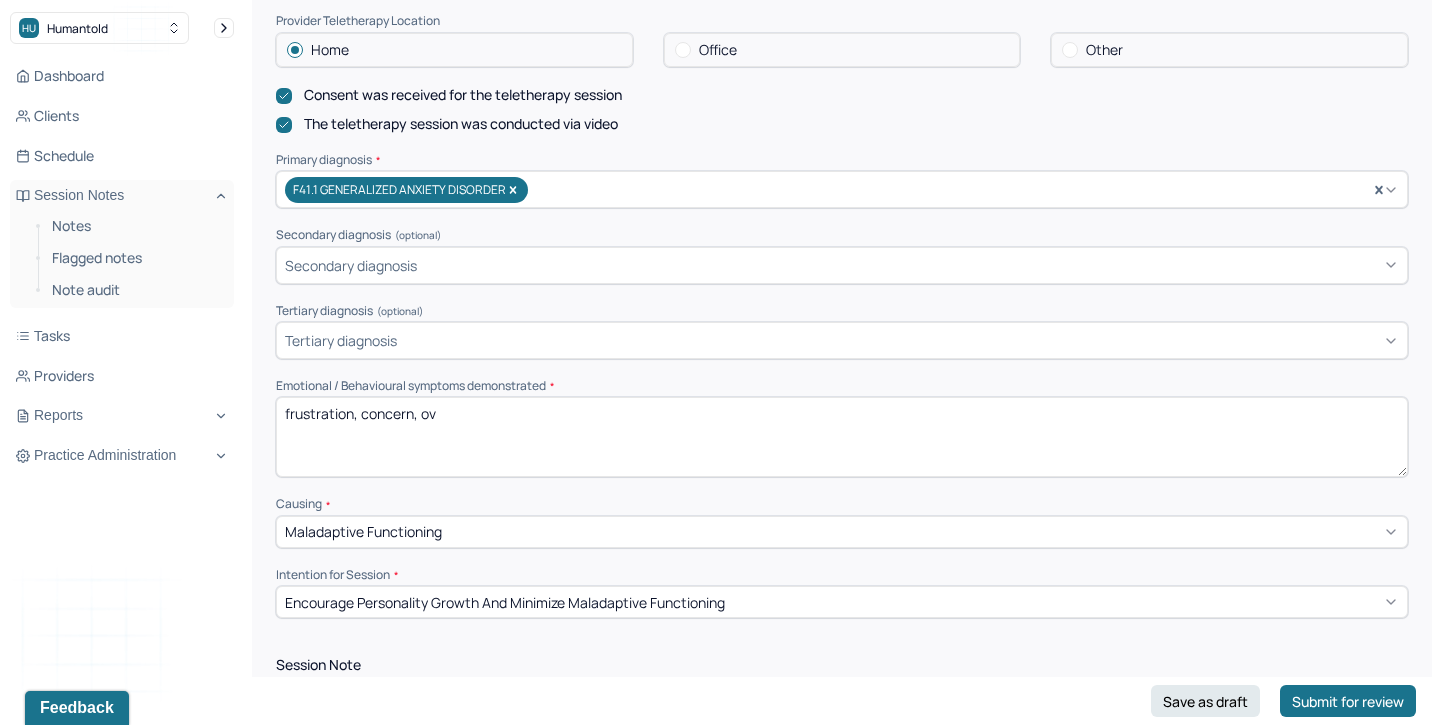 scroll, scrollTop: 575, scrollLeft: 0, axis: vertical 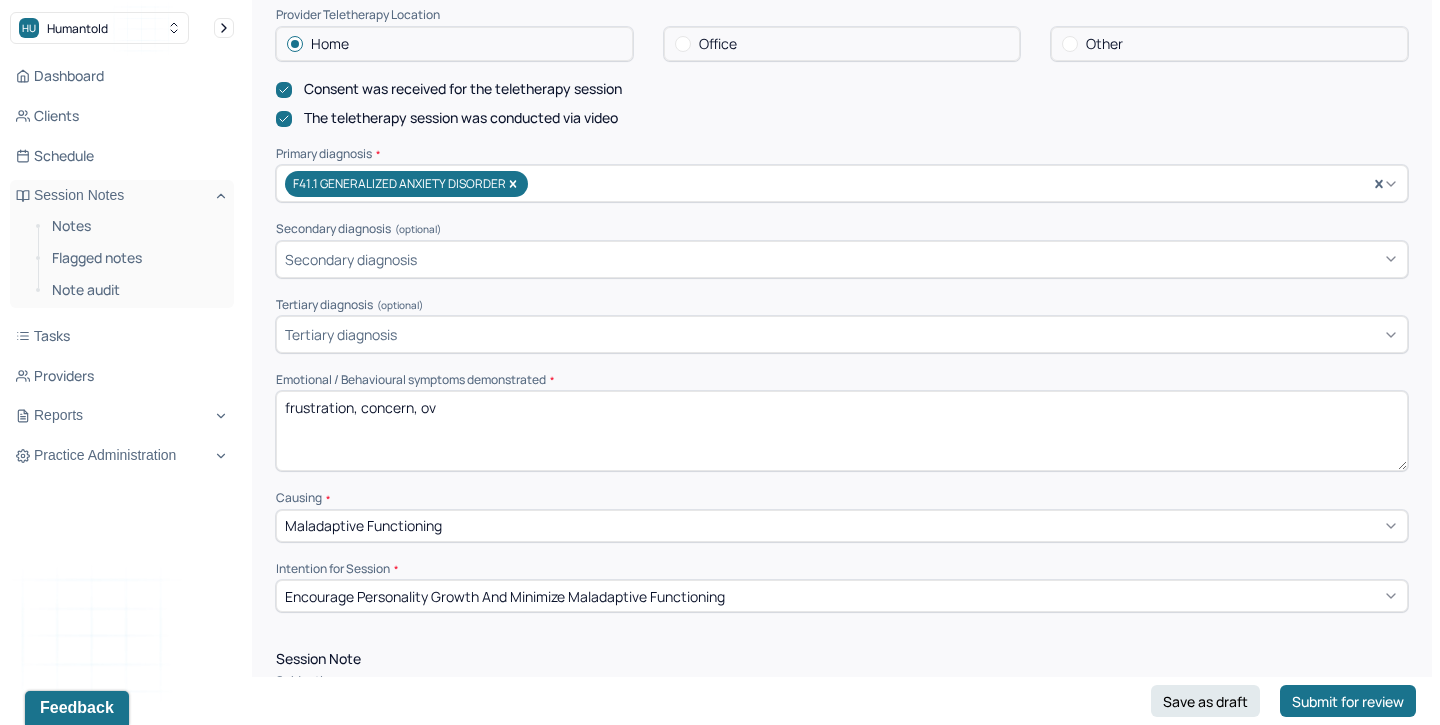click on "frustration, concern, ov" at bounding box center (842, 431) 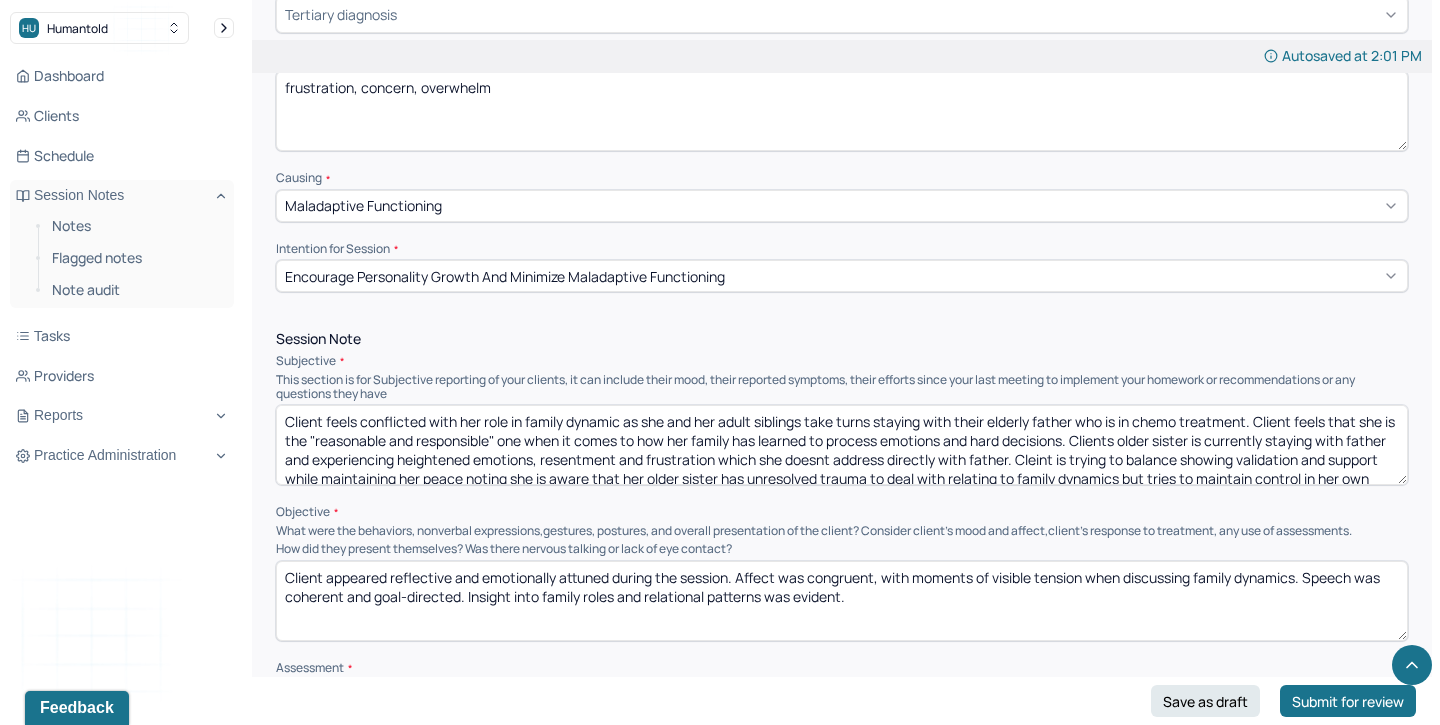 scroll, scrollTop: 913, scrollLeft: 0, axis: vertical 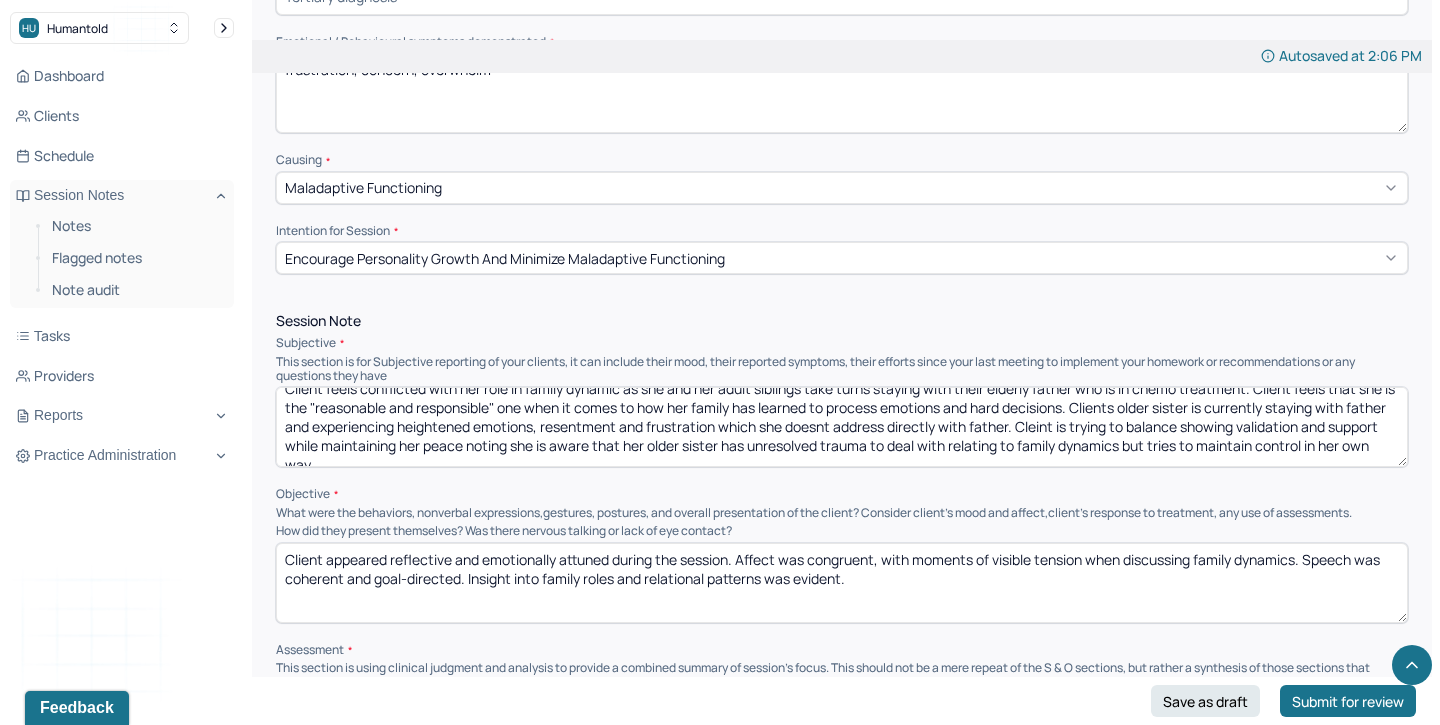 type on "frustration, concern, overwhelm" 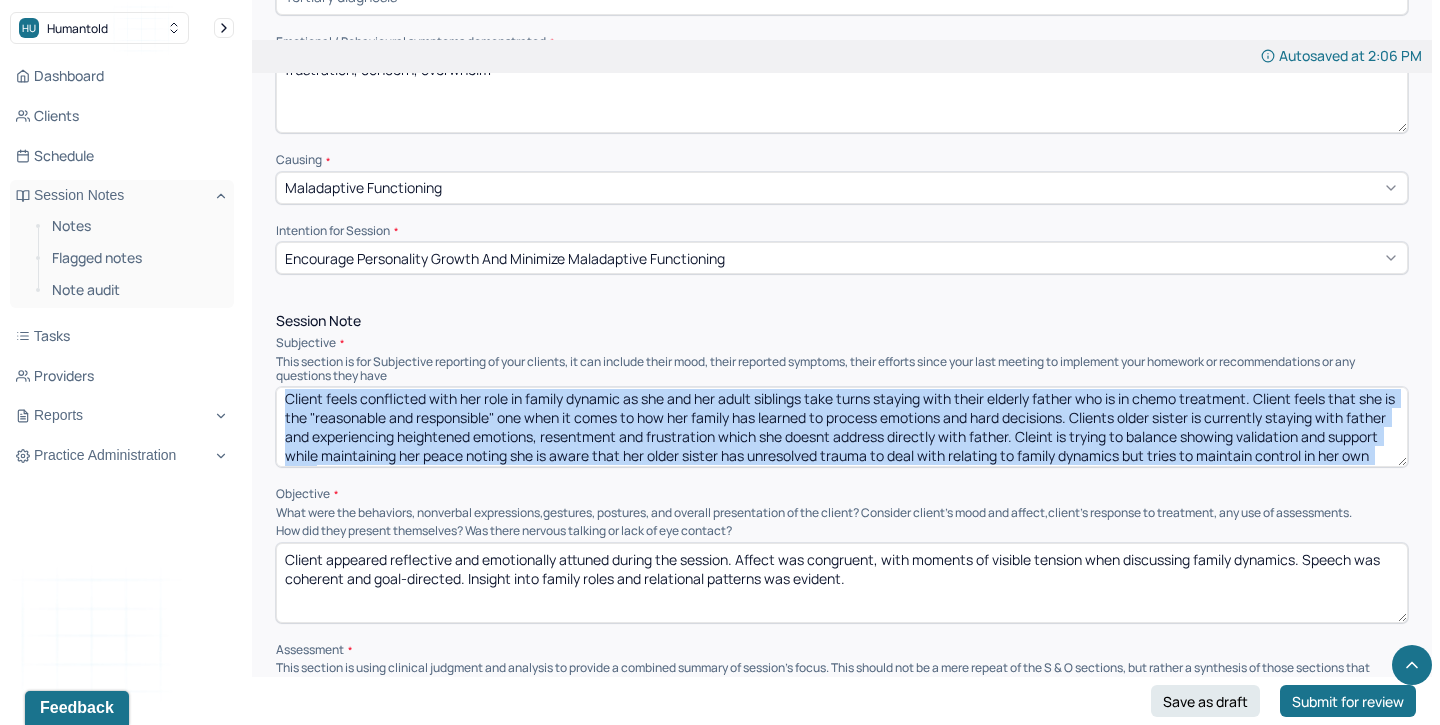 scroll, scrollTop: 0, scrollLeft: 0, axis: both 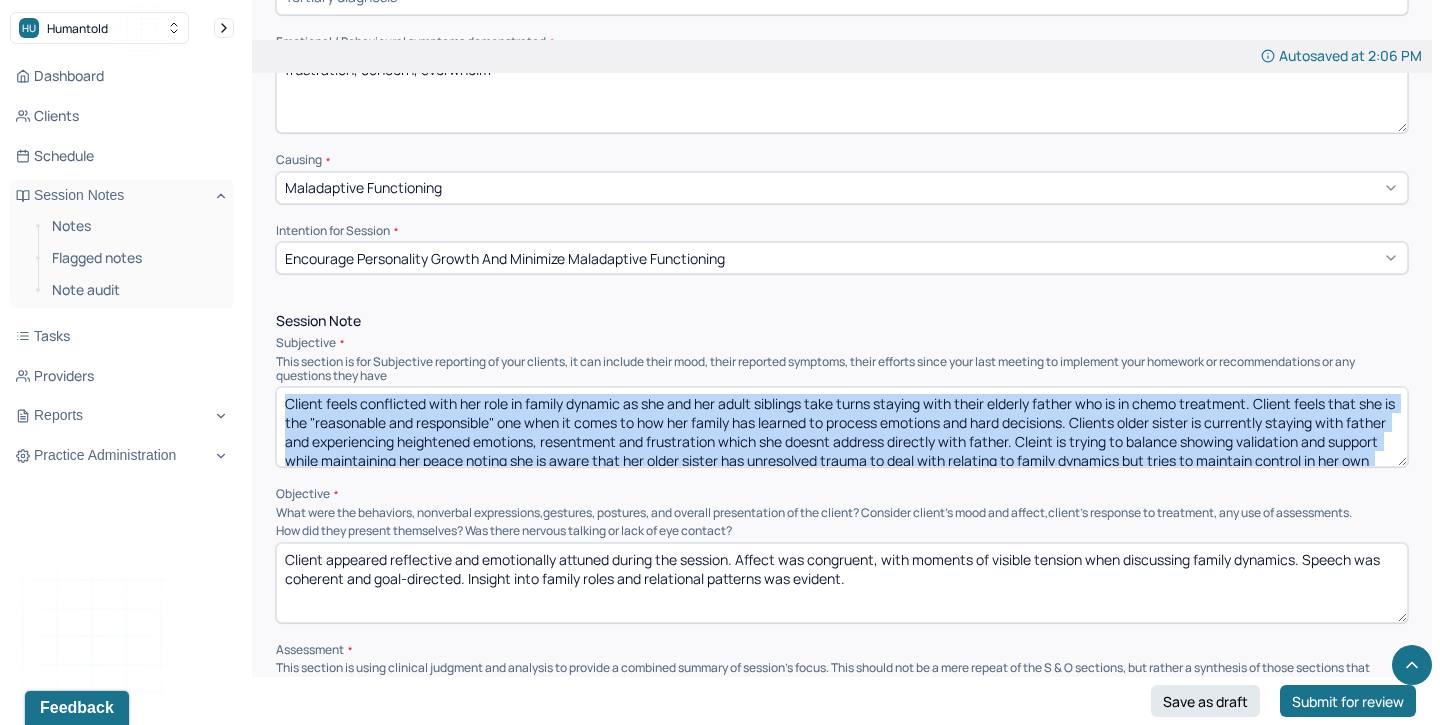 drag, startPoint x: 361, startPoint y: 463, endPoint x: 329, endPoint y: 378, distance: 90.824005 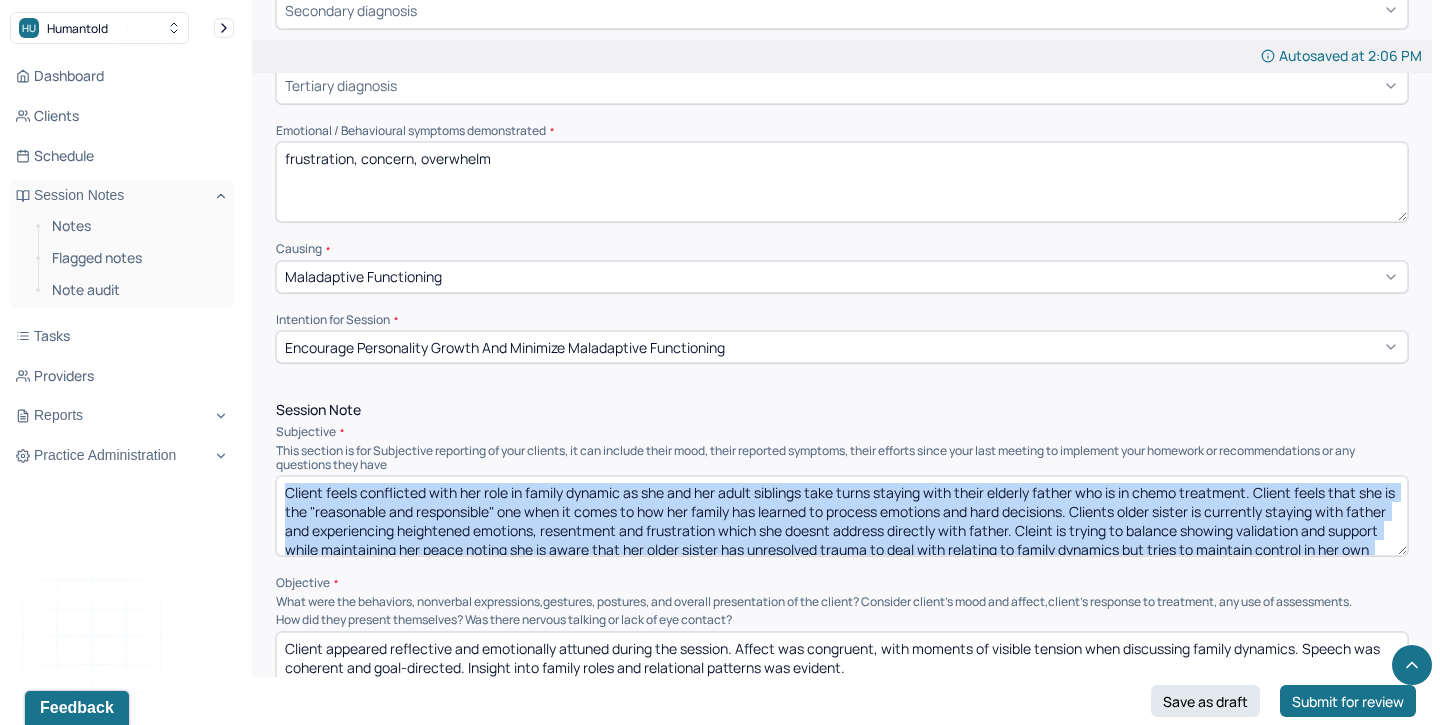 scroll, scrollTop: 885, scrollLeft: 0, axis: vertical 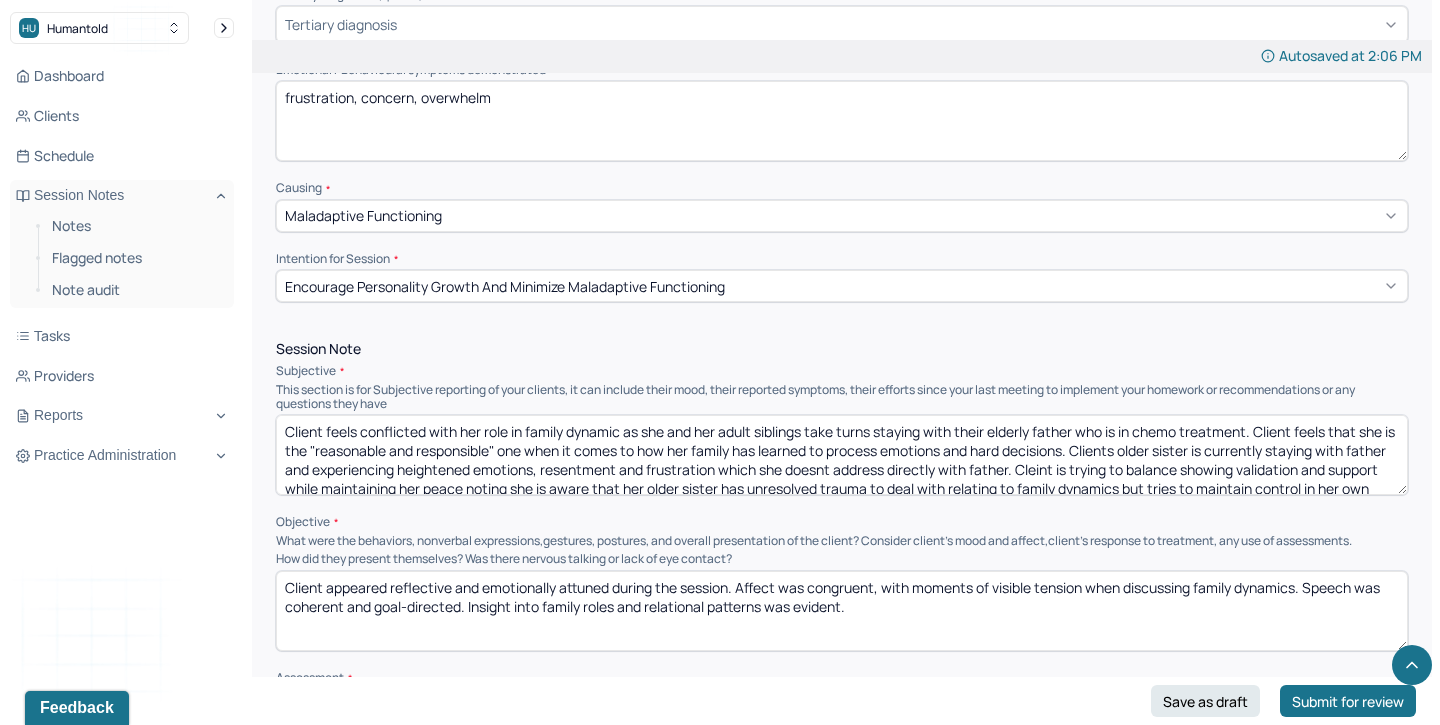 click on "This section is for Subjective reporting of your clients, it can include their mood, their reported symptoms, their efforts since your last meeting to implement your homework or recommendations or any questions they have" at bounding box center [842, 397] 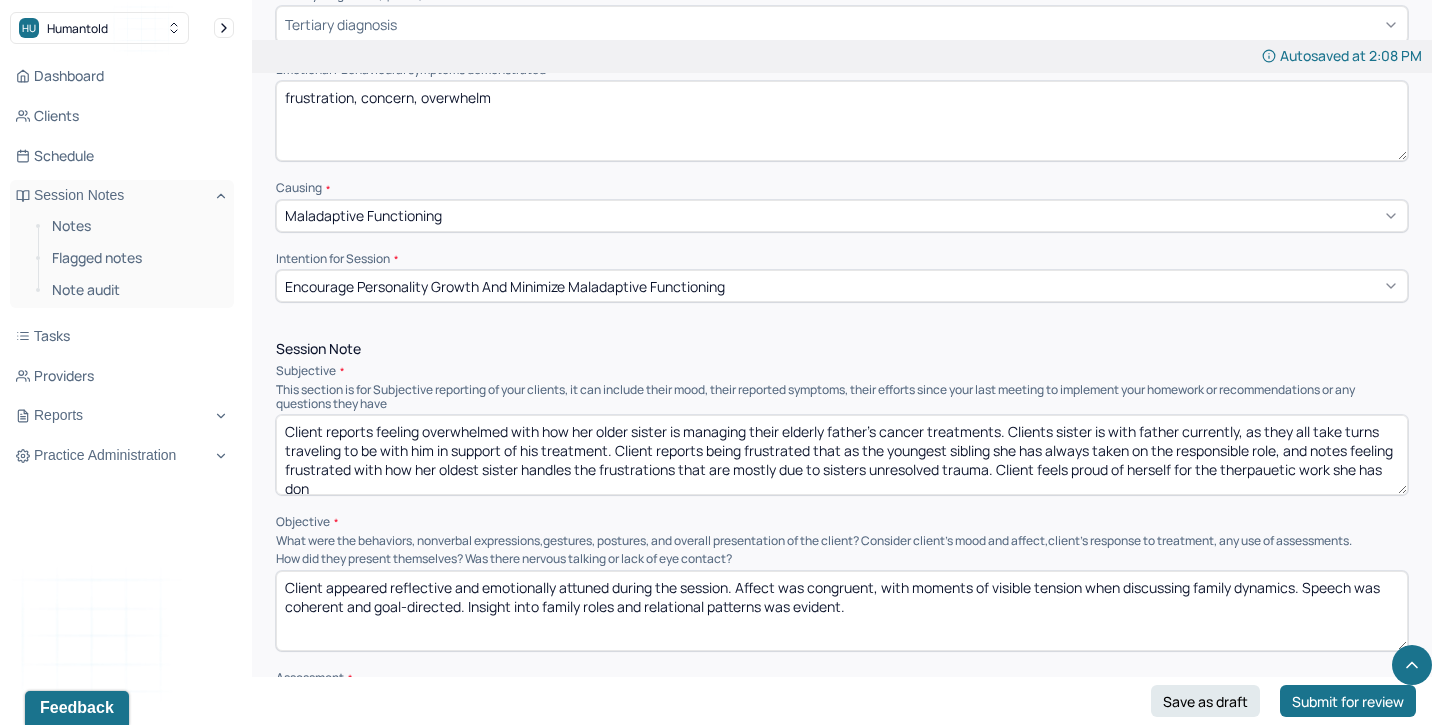 scroll, scrollTop: 3, scrollLeft: 0, axis: vertical 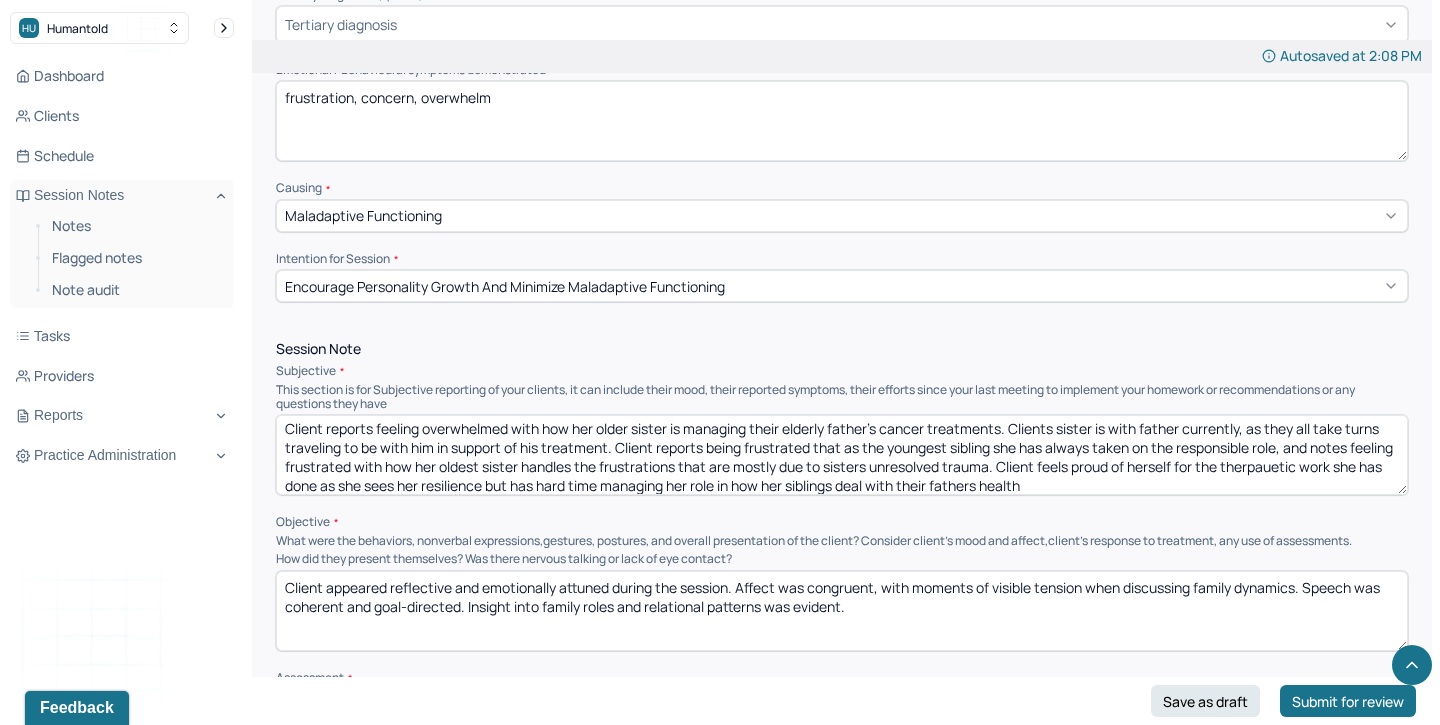 drag, startPoint x: 986, startPoint y: 480, endPoint x: 989, endPoint y: 490, distance: 10.440307 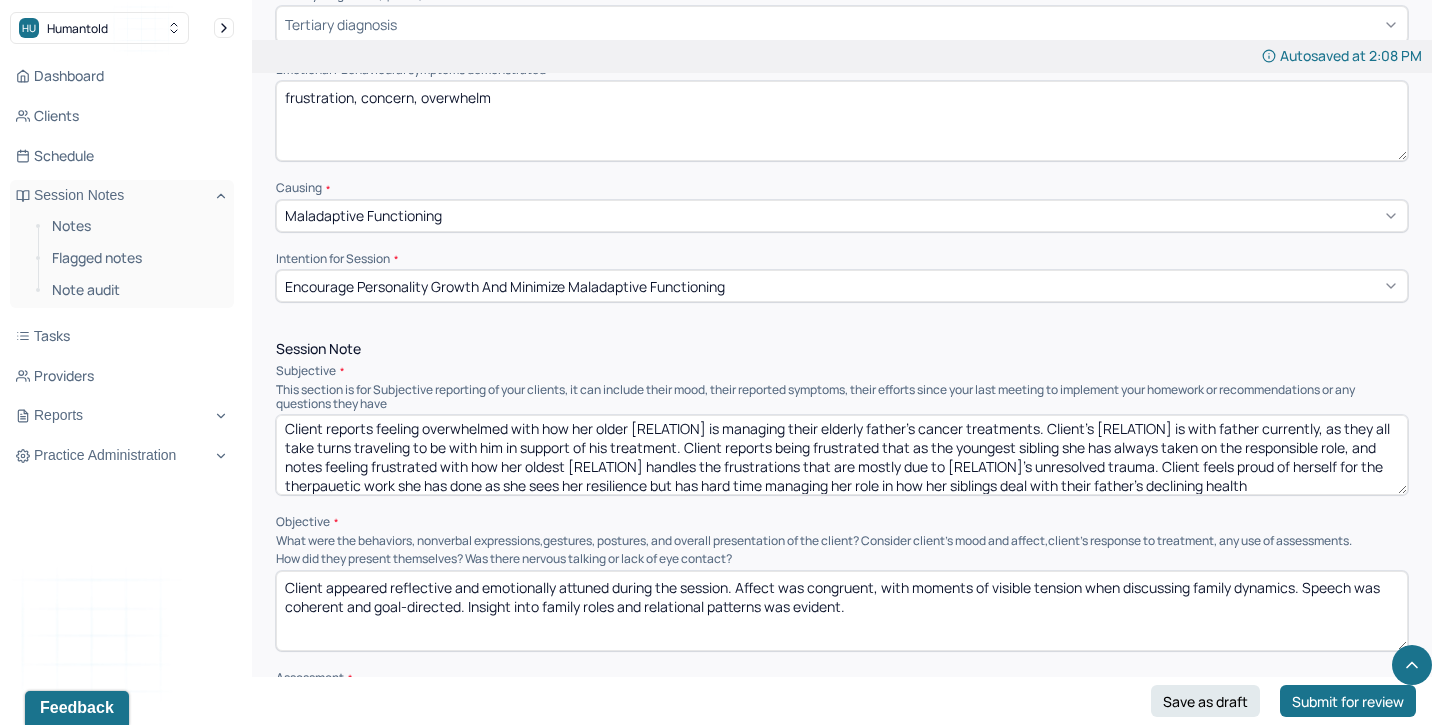 click on "Client reports feeling overwhelmed with how her older sister is managing their elderly father's cancer treatments. Clients sister is with father currently, as they all take turns traveling to be with him in support of his treatment. Client reports being frustrated that as the youngest sibling she has always taken on the responsible role, and notes feeling frustrated with how her oldest sister handles the frustrations that are mostly due to sisters unresolved trauma. Client feels proud of herself for the therpauetic work she has done as she sees her resilience but has hard time managing her role in how her siblings deal with their fathers health" at bounding box center [842, 455] 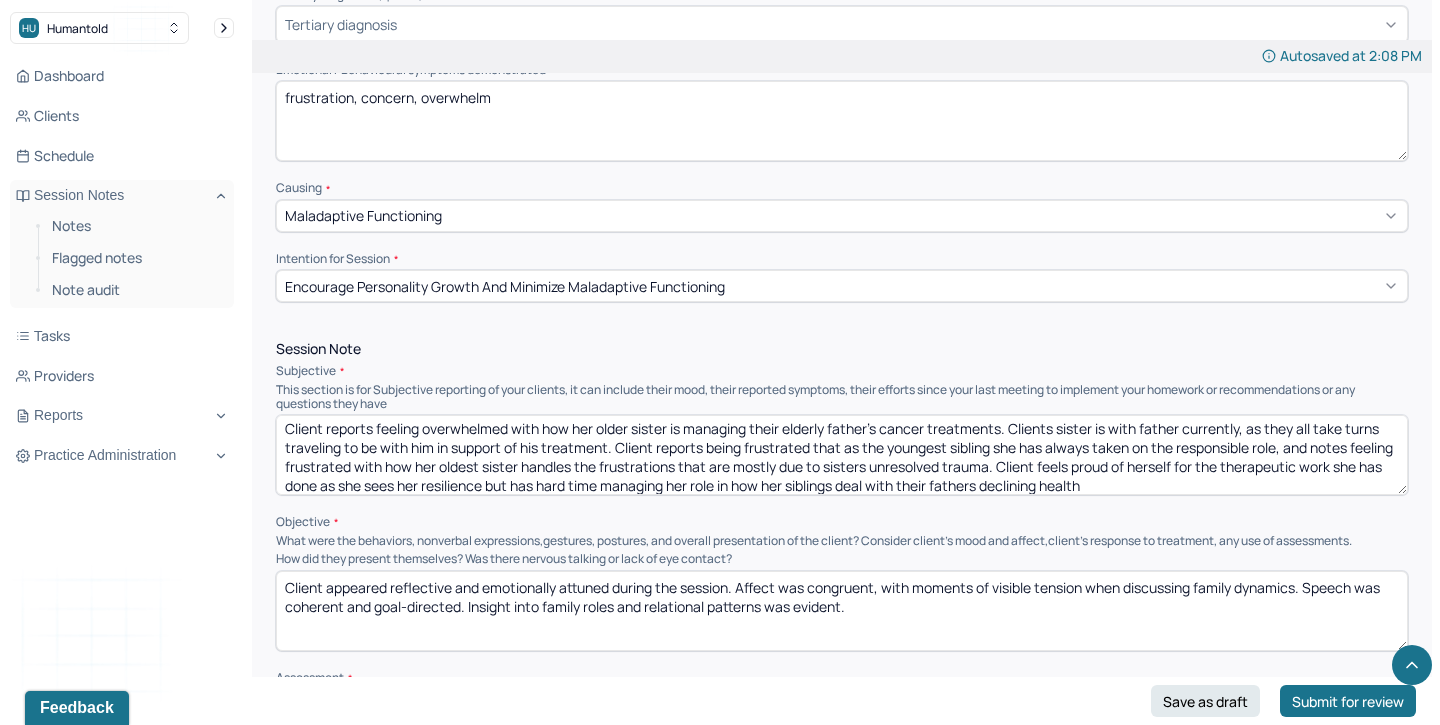 click on "Client reports feeling overwhelmed with how her older [RELATION] is managing their elderly father's cancer treatments. Client's [RELATION] is with father currently, as they all take turns traveling to be with him in support of his treatment. Client reports being frustrated that as the youngest sibling she has always taken on the responsible role, and notes feeling frustrated with how her oldest [RELATION] handles the frustrations that are mostly due to [RELATION]'s unresolved trauma. Client feels proud of herself for the therpauetic work she has done as she sees her resilience but has hard time managing her role in how her siblings deal with their father's declining health" at bounding box center [842, 455] 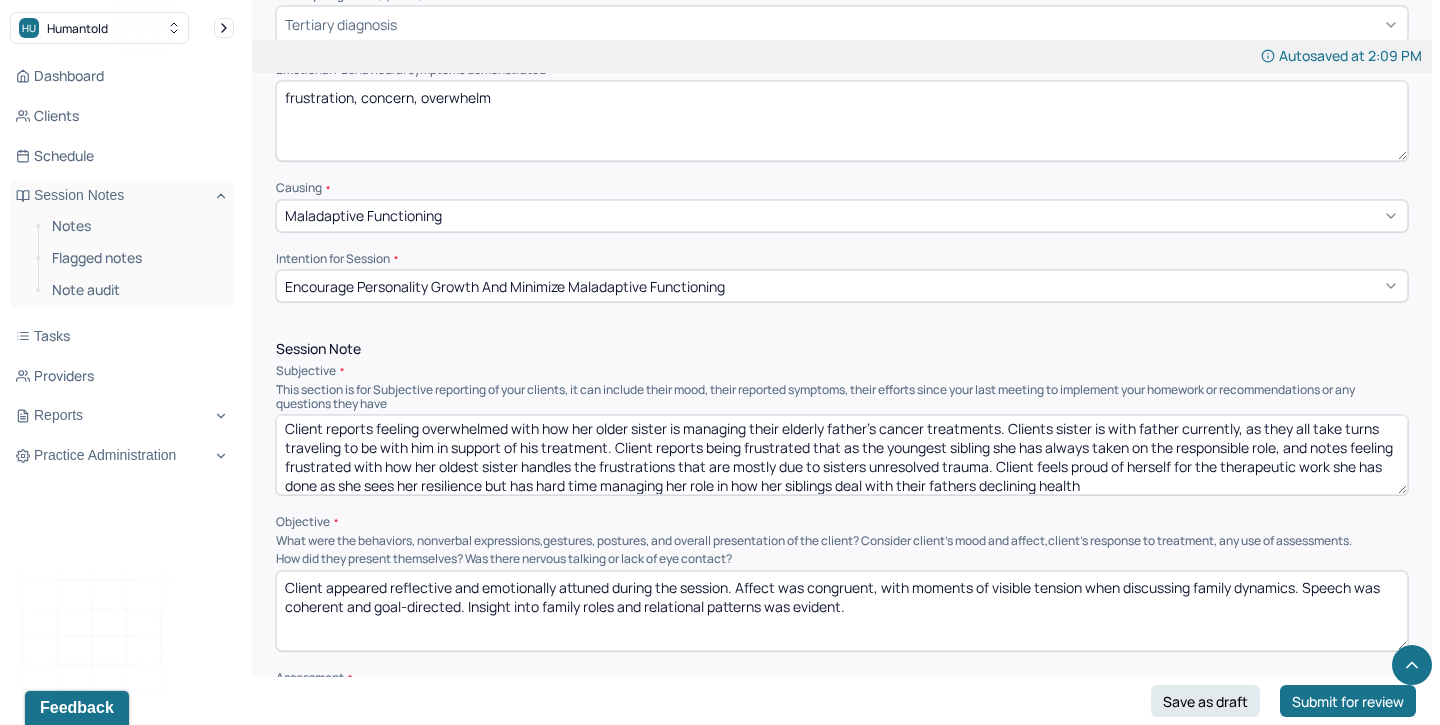 type on "Client reports feeling overwhelmed with how her older sister is managing their elderly father's cancer treatments. Clients sister is with father currently, as they all take turns traveling to be with him in support of his treatment. Client reports being frustrated that as the youngest sibling she has always taken on the responsible role, and notes feeling  frustrated with how her oldest sister handles the frustrations that are mostly due to sisters unresolved trauma. Client feels proud of herself for the therapeutic work she has done as she sees her resilience but has hard time managing her role in how her siblings deal with their fathers declining health" 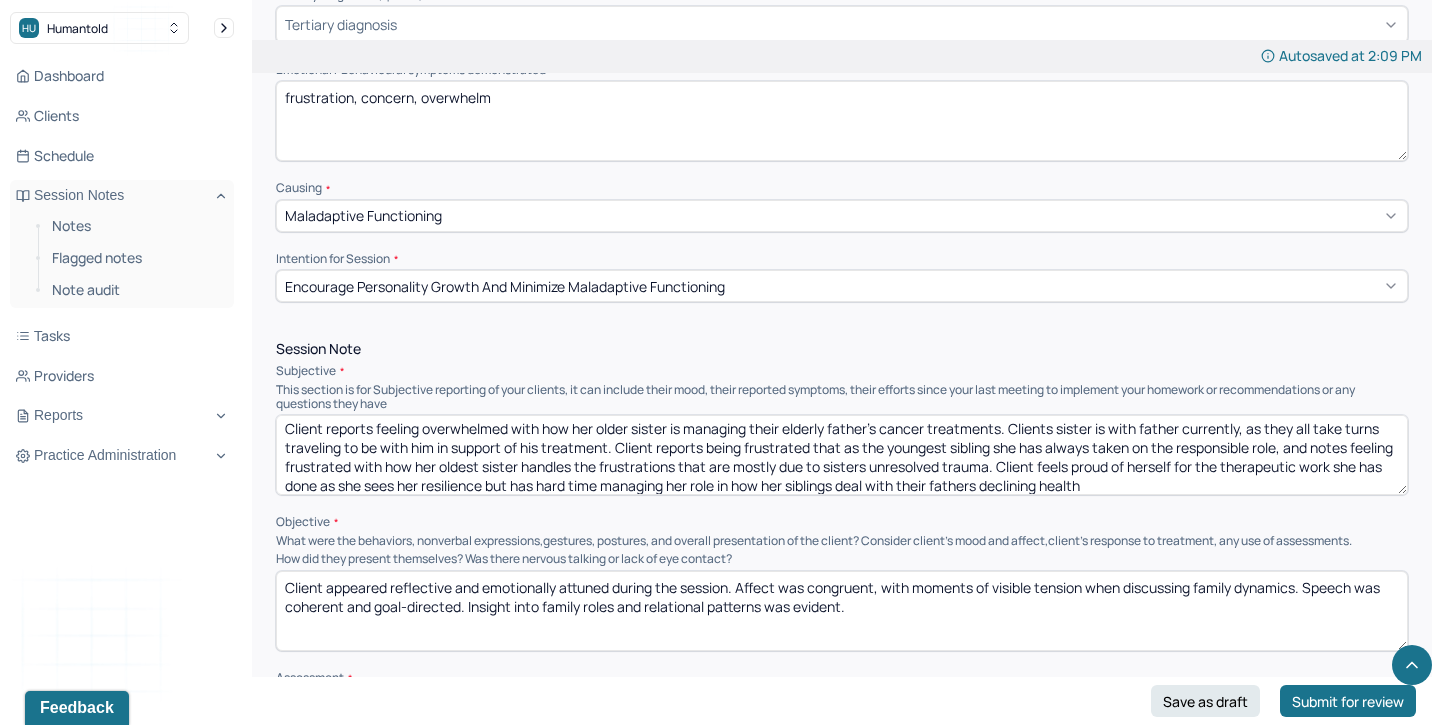 click on "Client appeared reflective and emotionally attuned during the session. Affect was congruent, with moments of visible tension when discussing family dynamics. Speech was coherent and goal-directed. Insight into family roles and relational patterns was evident." at bounding box center [842, 611] 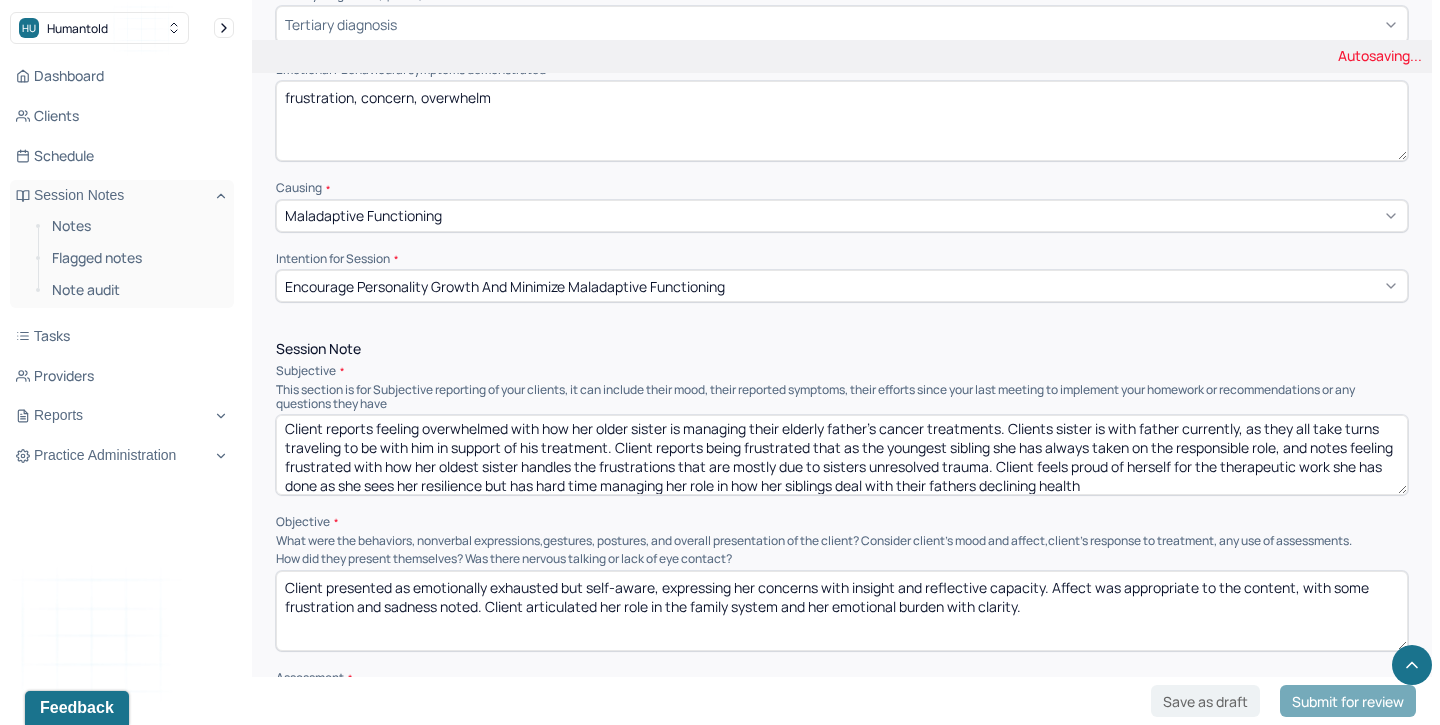 type on "Client presented as emotionally exhausted but self-aware, expressing her concerns with insight and reflective capacity. Affect was appropriate to the content, with some frustration and sadness noted. Client articulated her role in the family system and her emotional burden with clarity." 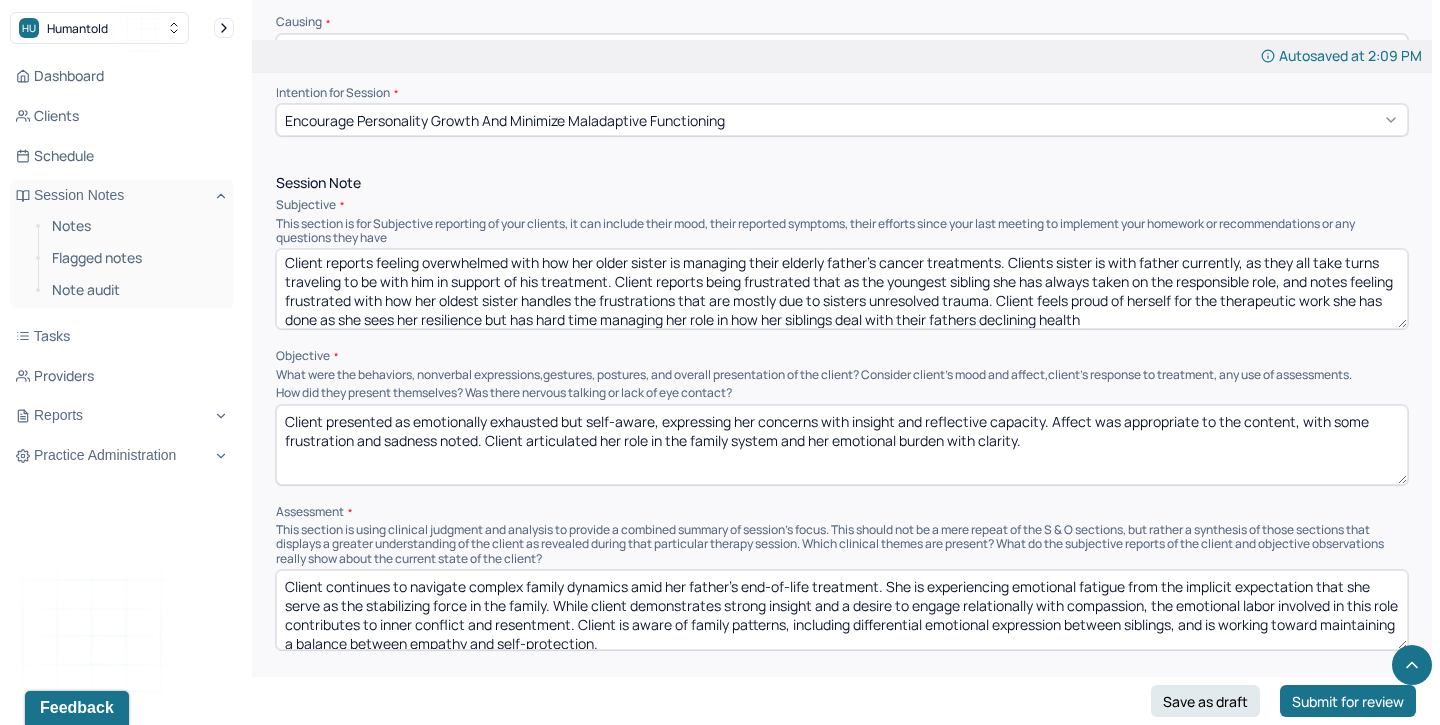 scroll, scrollTop: 1052, scrollLeft: 0, axis: vertical 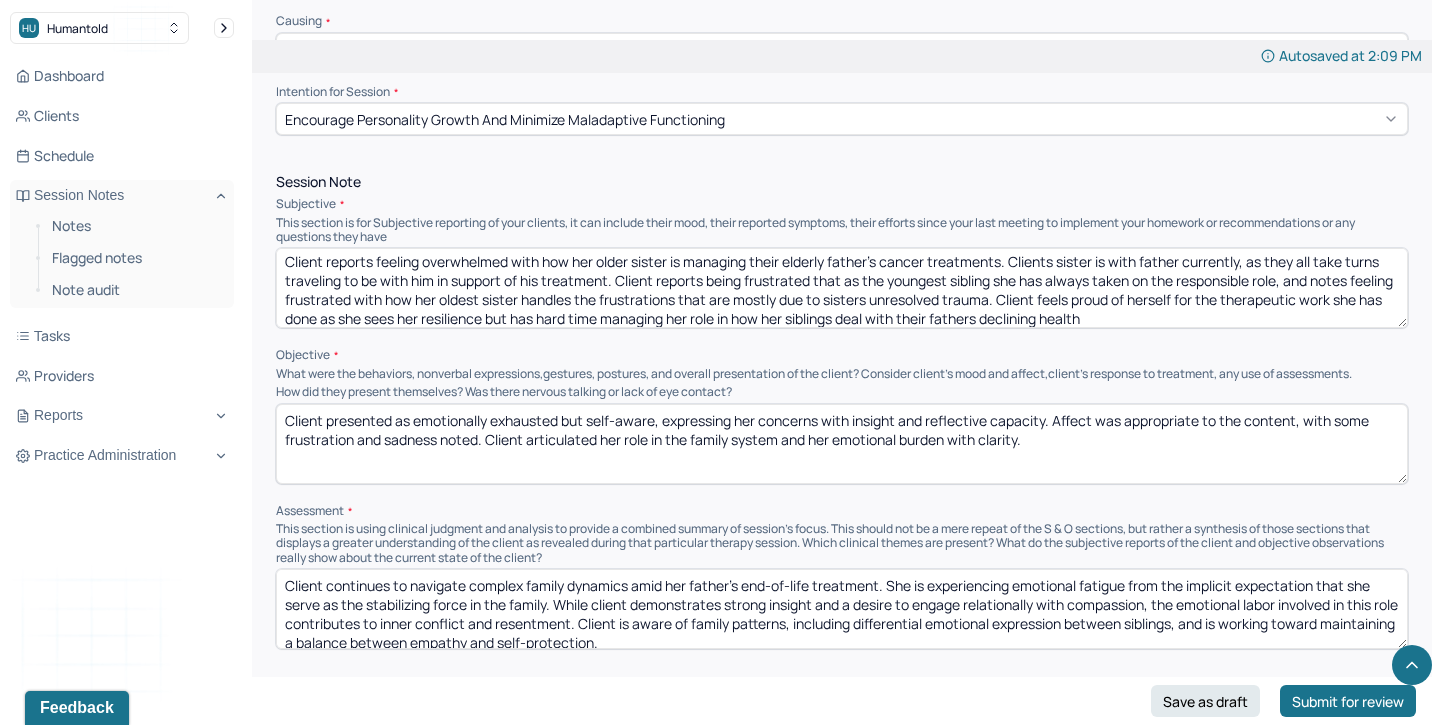click on "Client continues to navigate complex family dynamics amid her father’s end-of-life treatment. She is experiencing emotional fatigue from the implicit expectation that she serve as the stabilizing force in the family. While client demonstrates strong insight and a desire to engage relationally with compassion, the emotional labor involved in this role contributes to inner conflict and resentment. Client is aware of family patterns, including differential emotional expression between siblings, and is working toward maintaining a balance between empathy and self-protection." at bounding box center (842, 609) 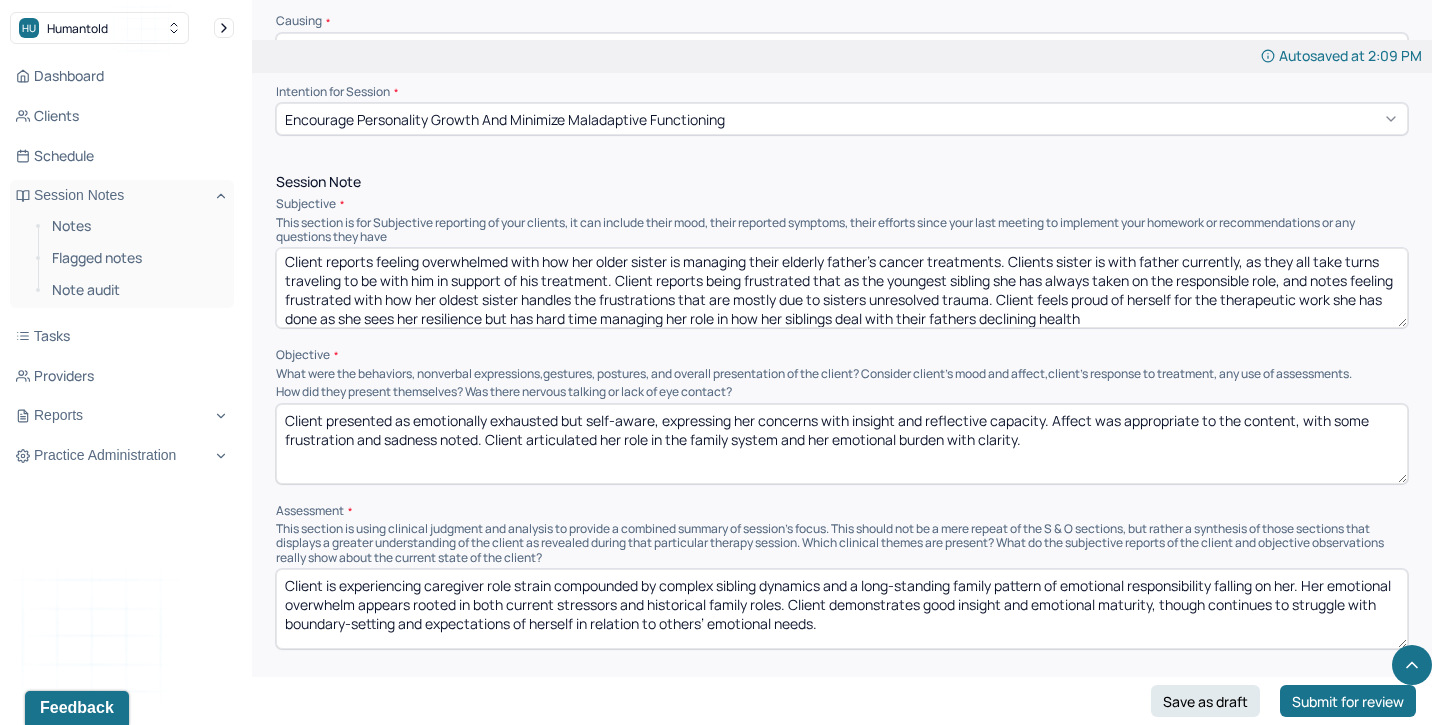 type on "Client is experiencing caregiver role strain compounded by complex sibling dynamics and a long-standing family pattern of emotional responsibility falling on her. Her emotional overwhelm appears rooted in both current stressors and historical family roles. Client demonstrates good insight and emotional maturity, though continues to struggle with boundary-setting and expectations of herself in relation to others’ emotional needs." 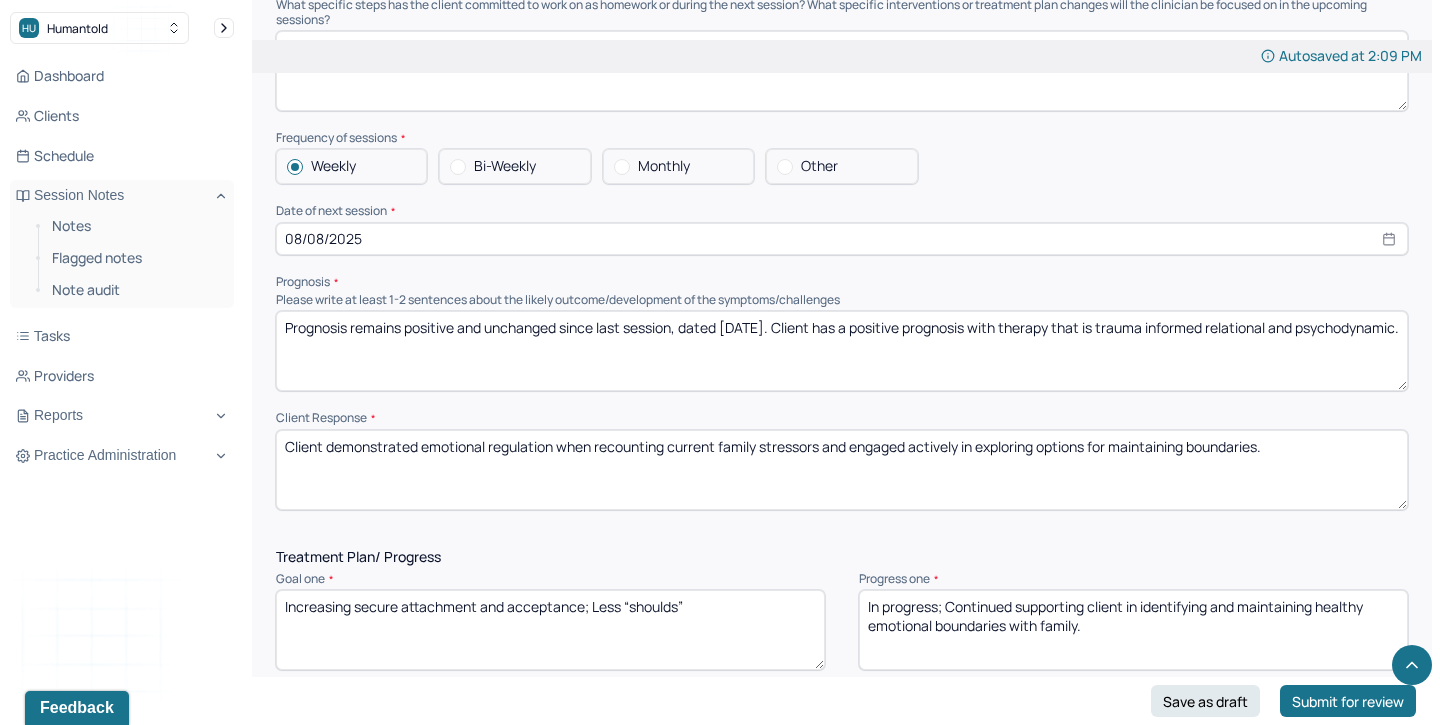 scroll, scrollTop: 2142, scrollLeft: 0, axis: vertical 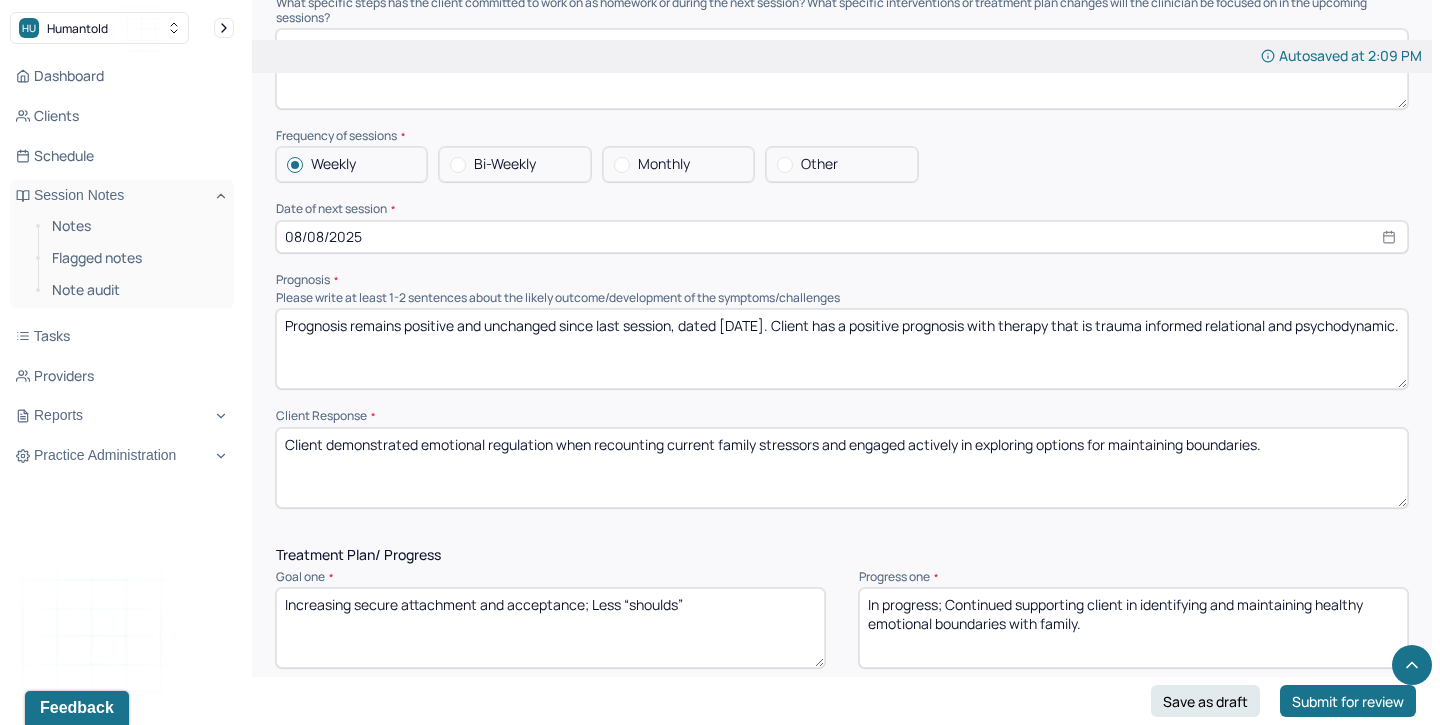 drag, startPoint x: 1275, startPoint y: 433, endPoint x: 326, endPoint y: 438, distance: 949.0132 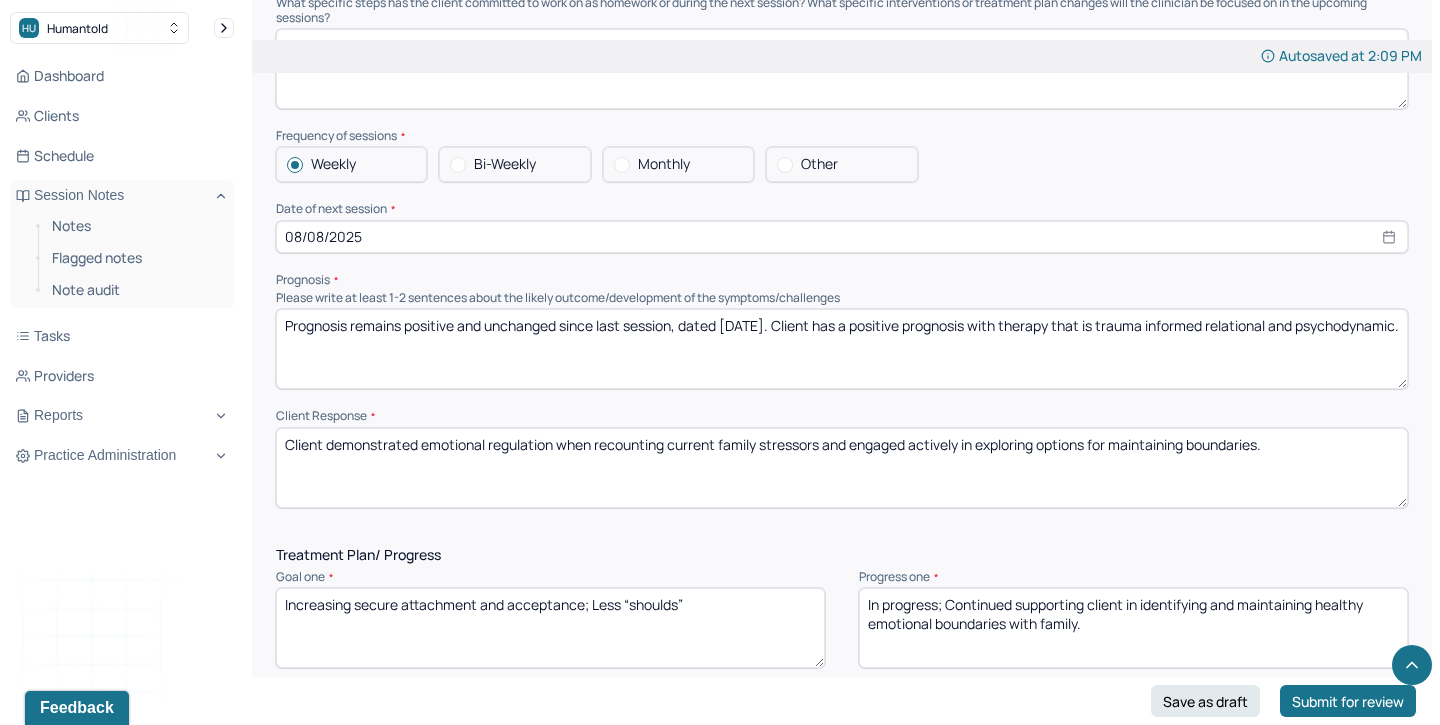 click on "Client demonstrated emotional regulation when recounting current family stressors and engaged actively in exploring options for maintaining boundaries." at bounding box center (842, 468) 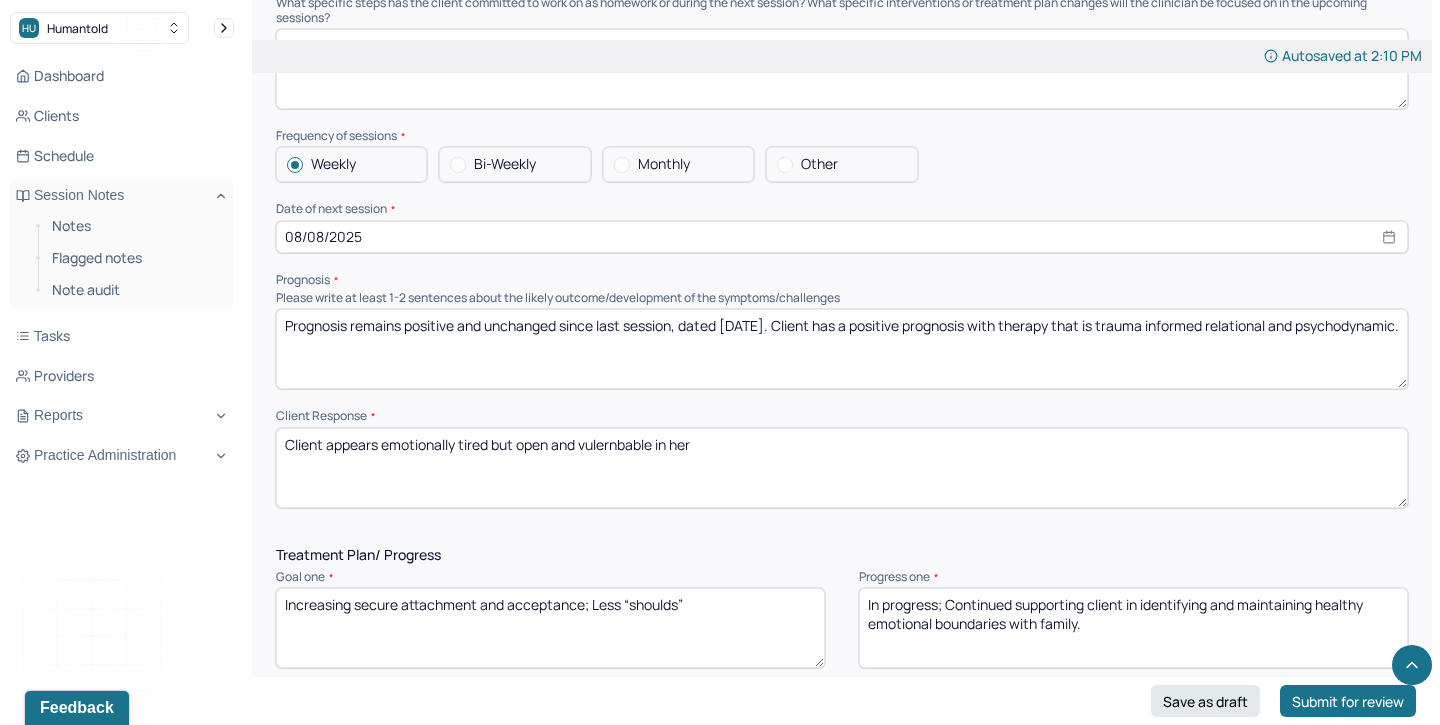 click on "Client appears emotionally tired but open and vulernable in her" at bounding box center [842, 468] 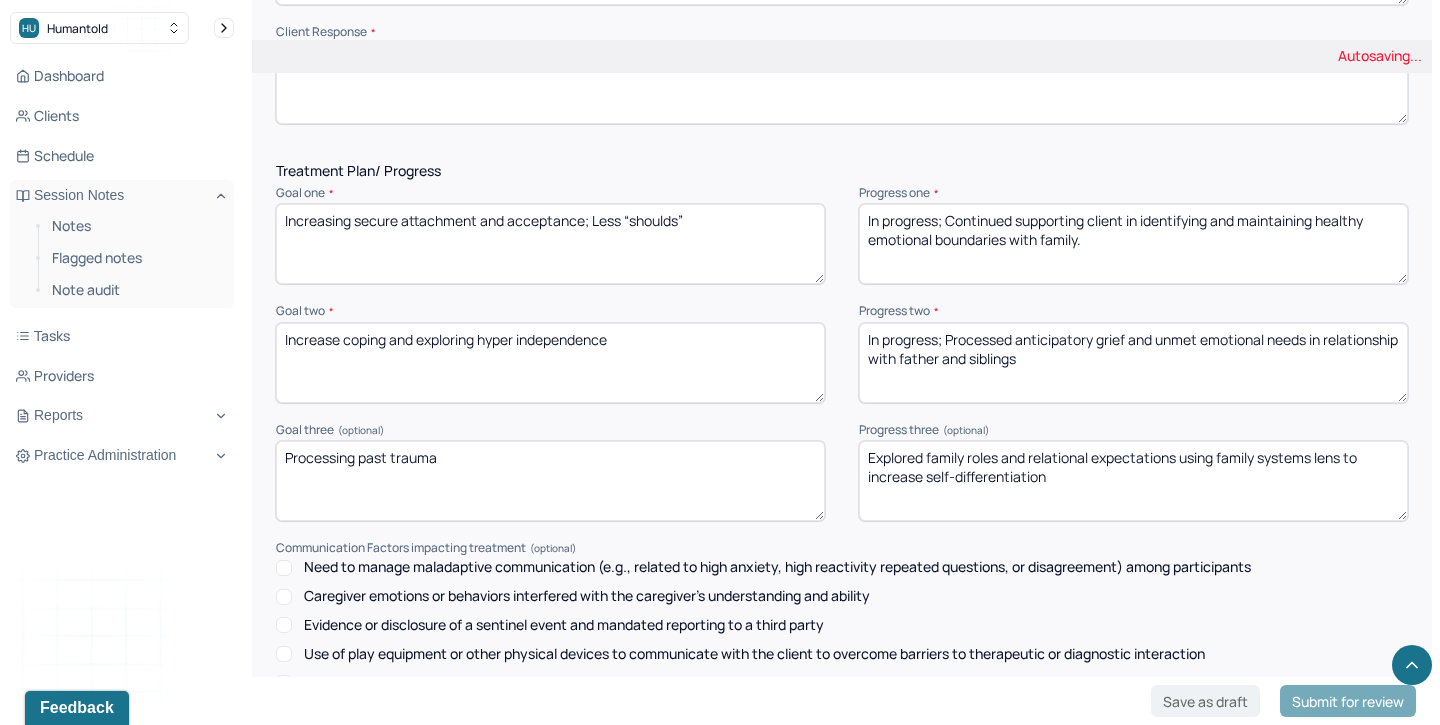 scroll, scrollTop: 2528, scrollLeft: 0, axis: vertical 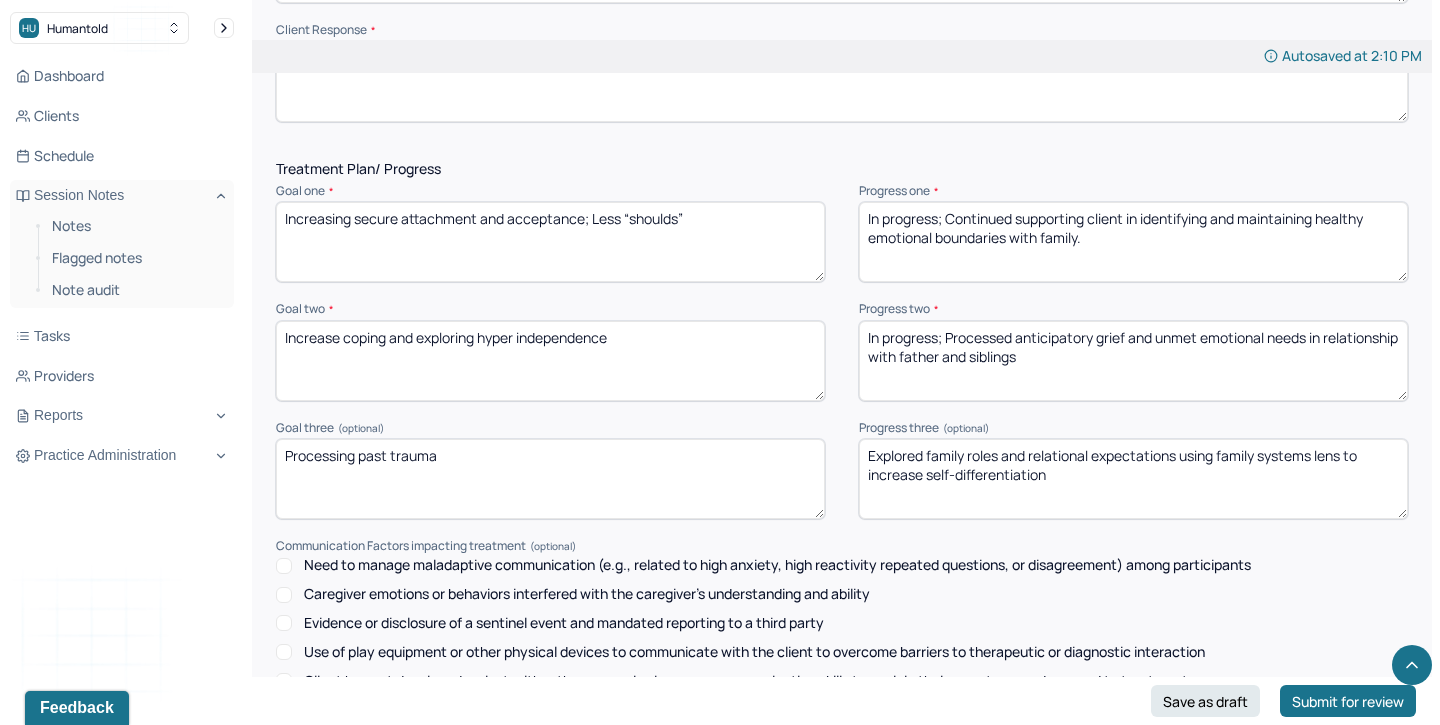type on "Client appears emotionally tired but open and vulernbable in her reprocessing" 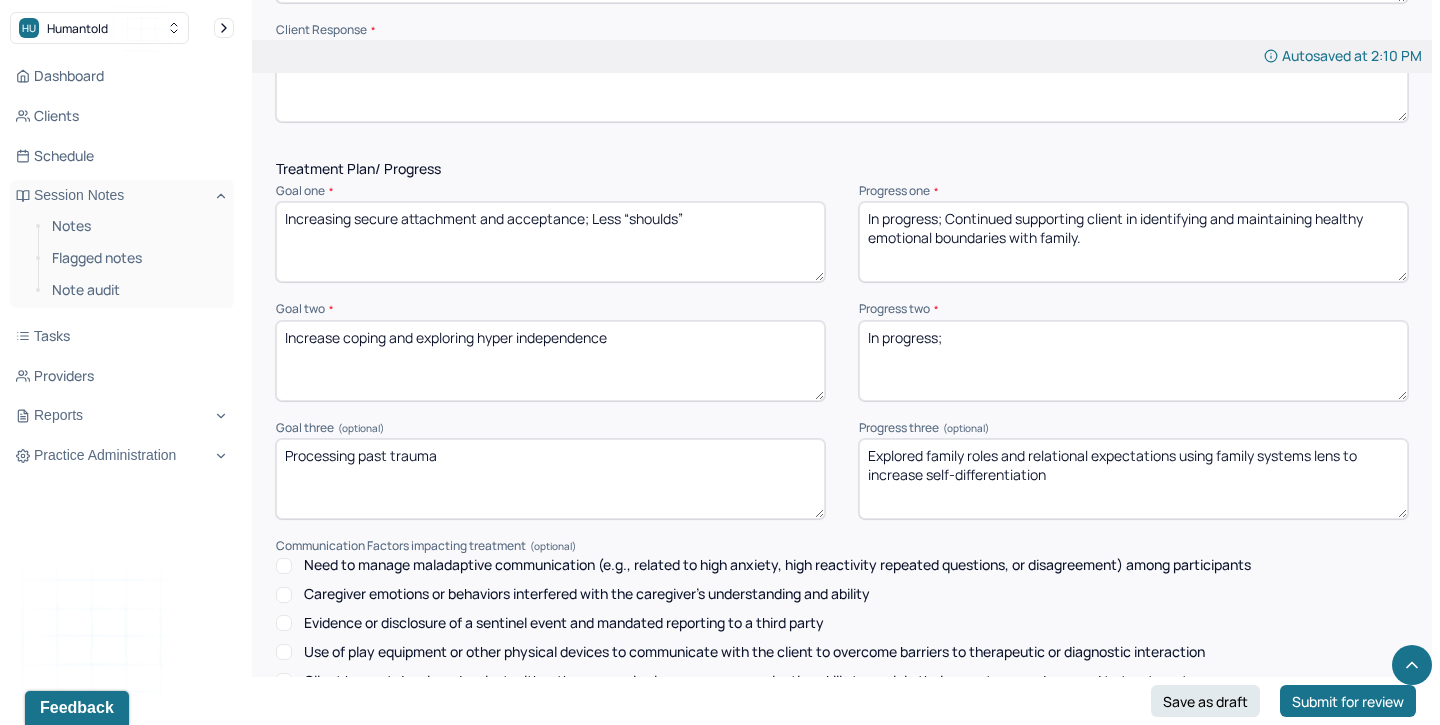 paste on "Explore internalized family roles and expectations, particularly around responsibility and emotional labor." 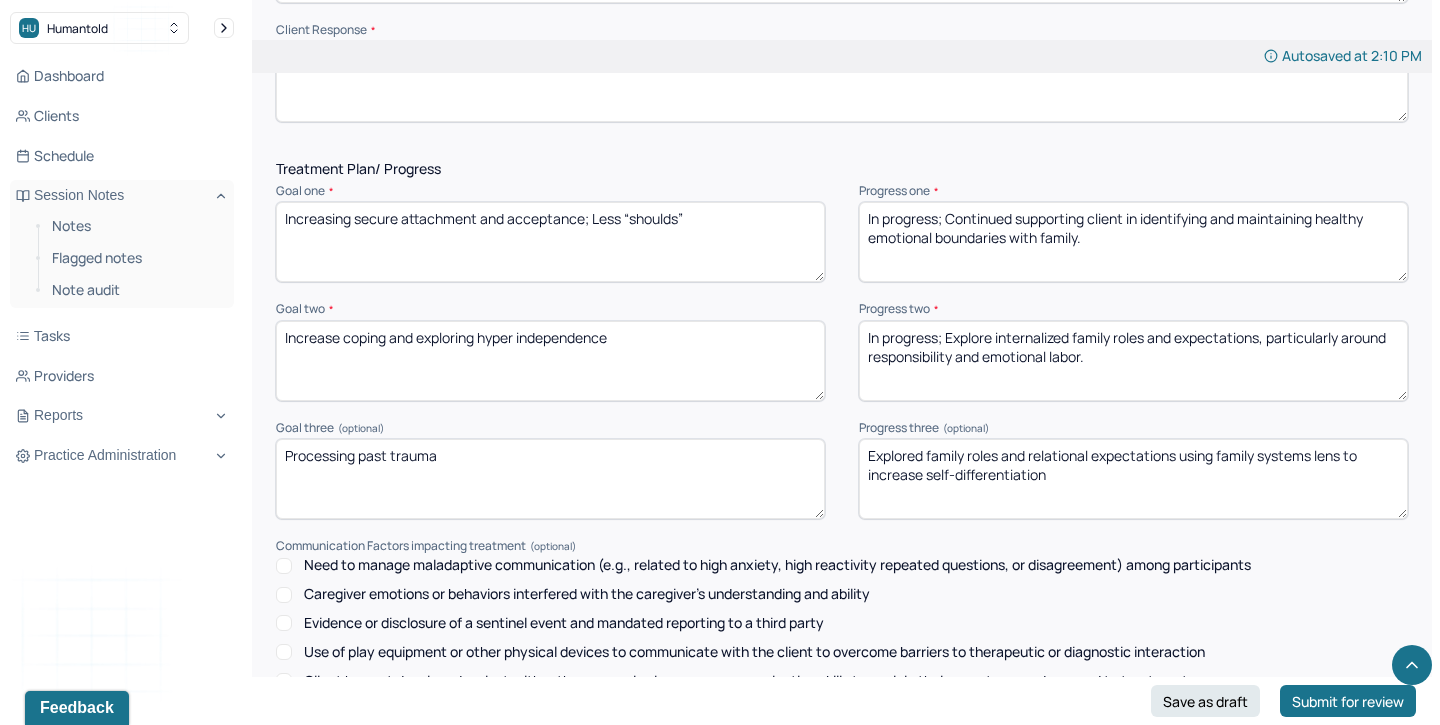 scroll, scrollTop: 3, scrollLeft: 0, axis: vertical 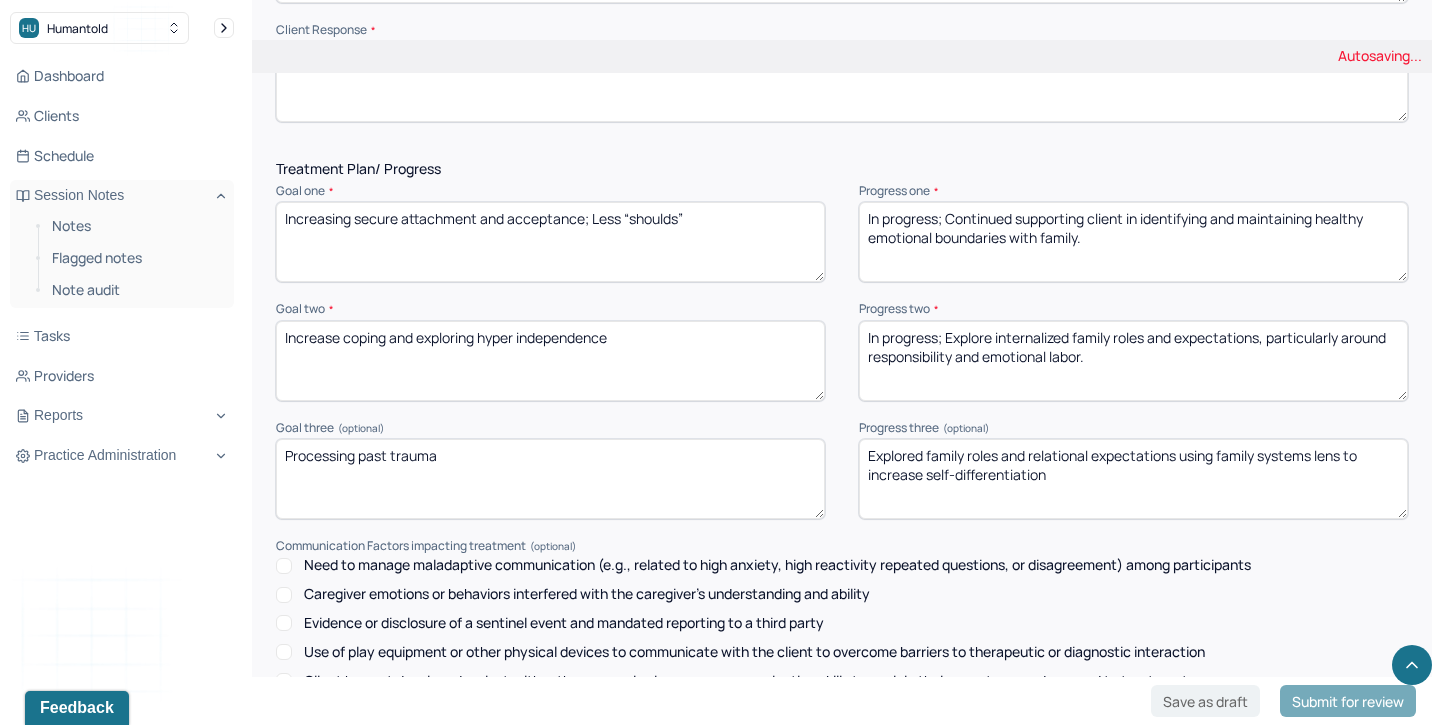 click on "In progress; Processed anticipatory grief and unmet emotional needs in relationship with father and siblings" at bounding box center (1133, 361) 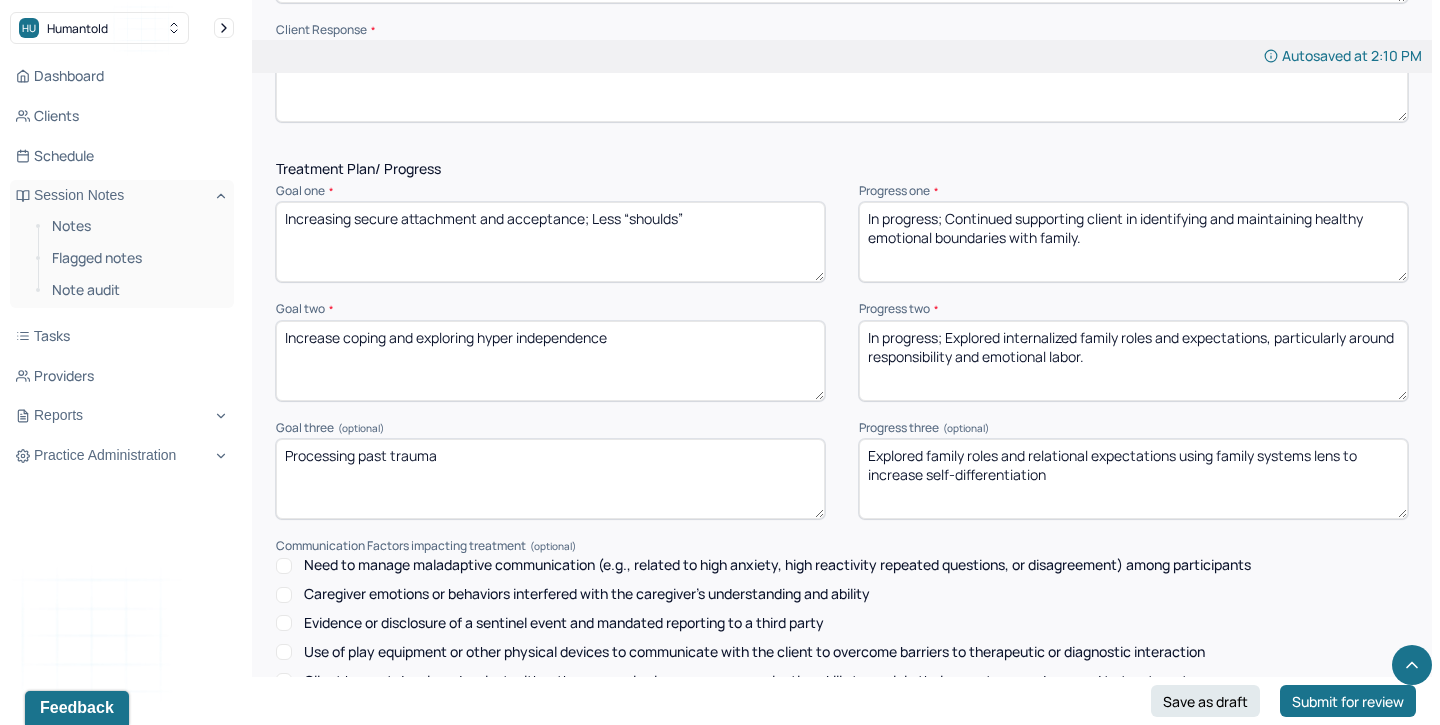 type on "In progress; Explored internalized family roles and expectations, particularly around responsibility and emotional labor." 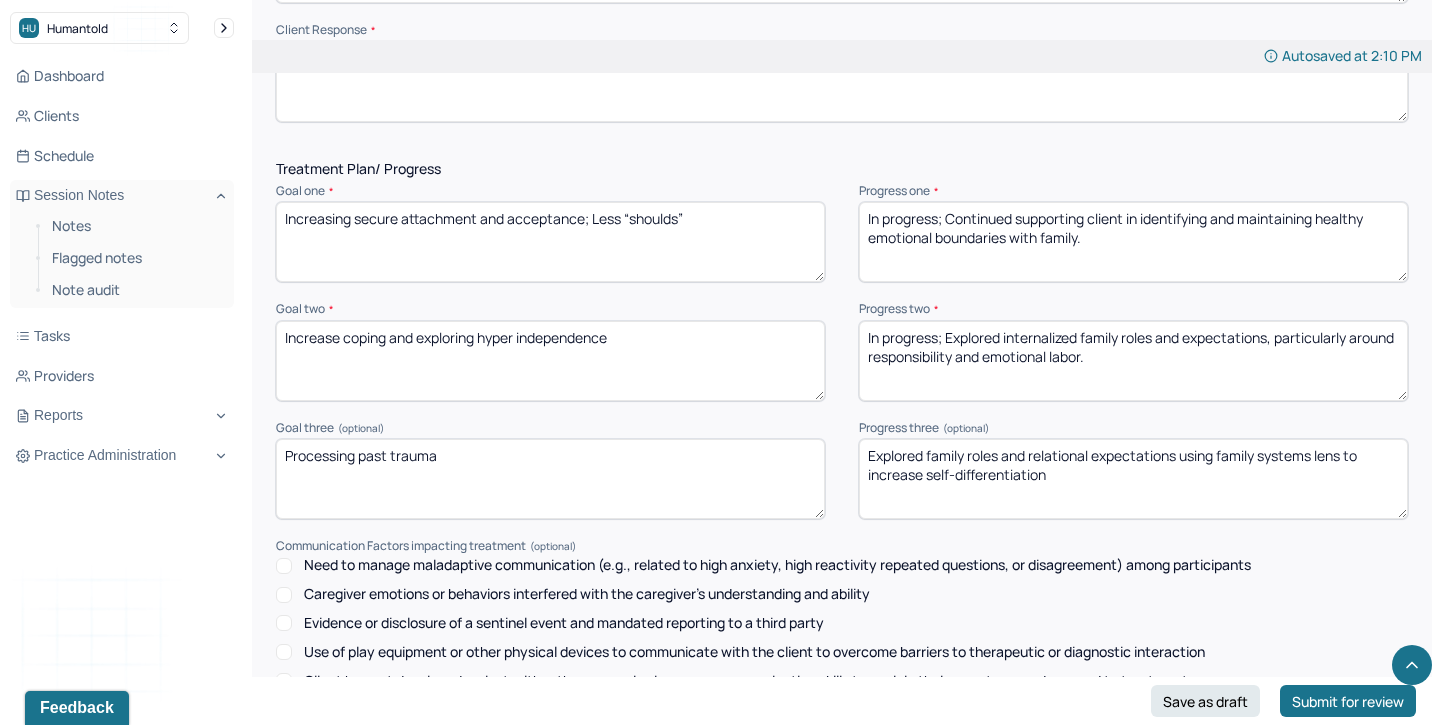 click on "In progress; Continued supporting client in identifying and maintaining healthy emotional boundaries with family." at bounding box center (1133, 242) 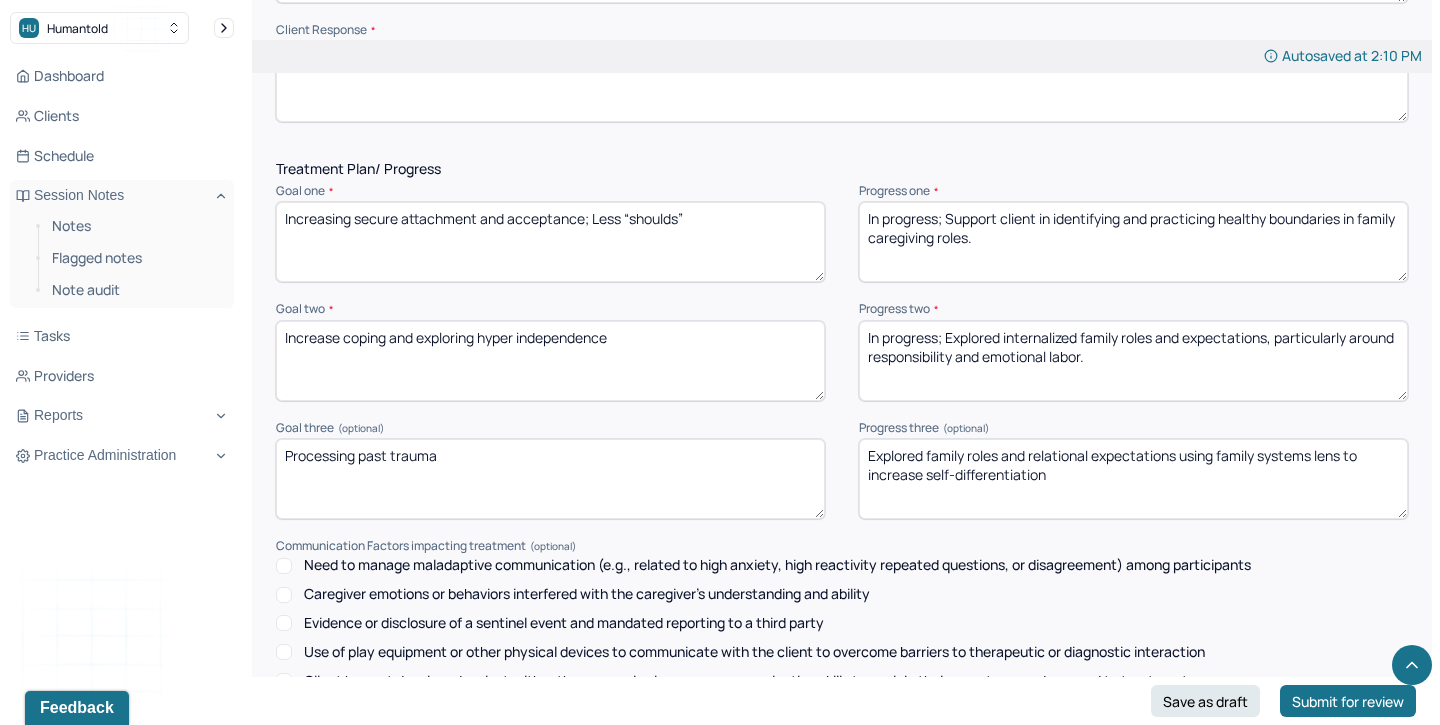 scroll, scrollTop: 3, scrollLeft: 0, axis: vertical 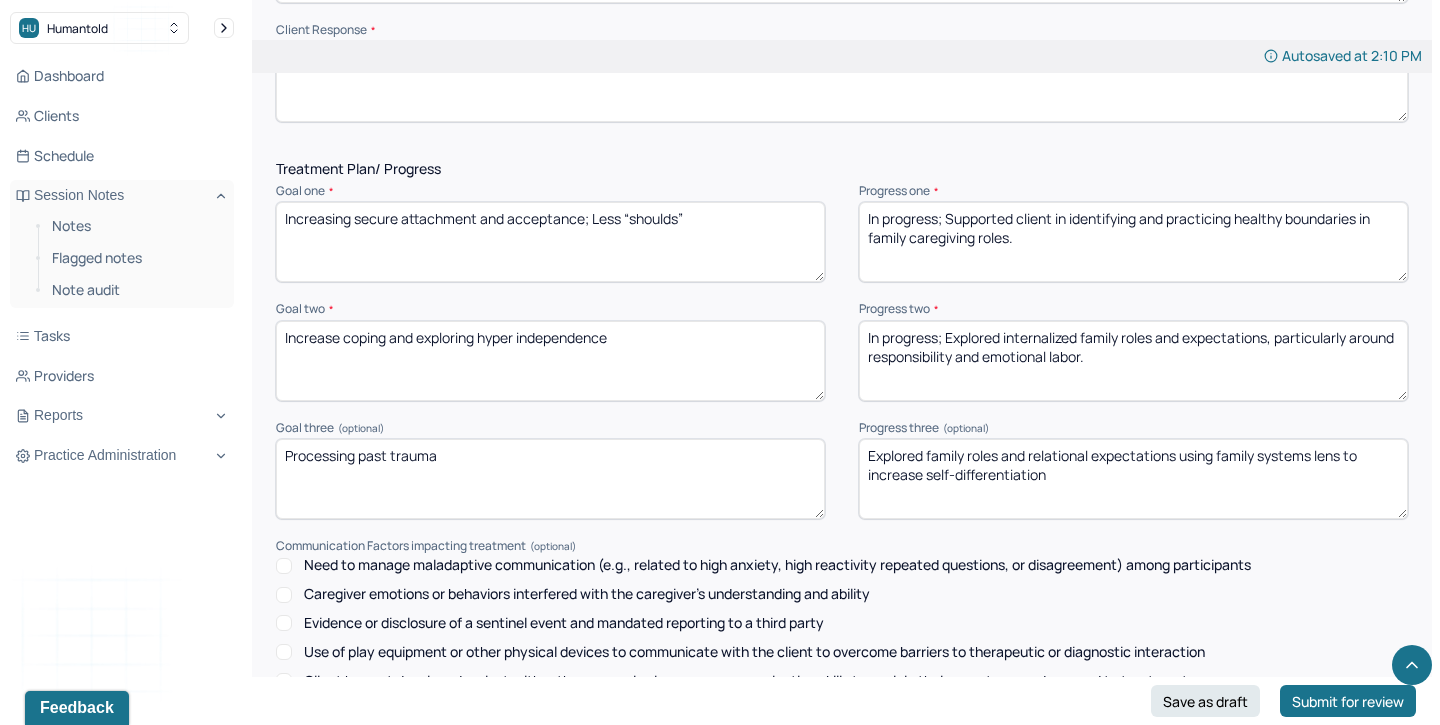 type on "In progress; Supported client in identifying and practicing healthy boundaries in family caregiving roles." 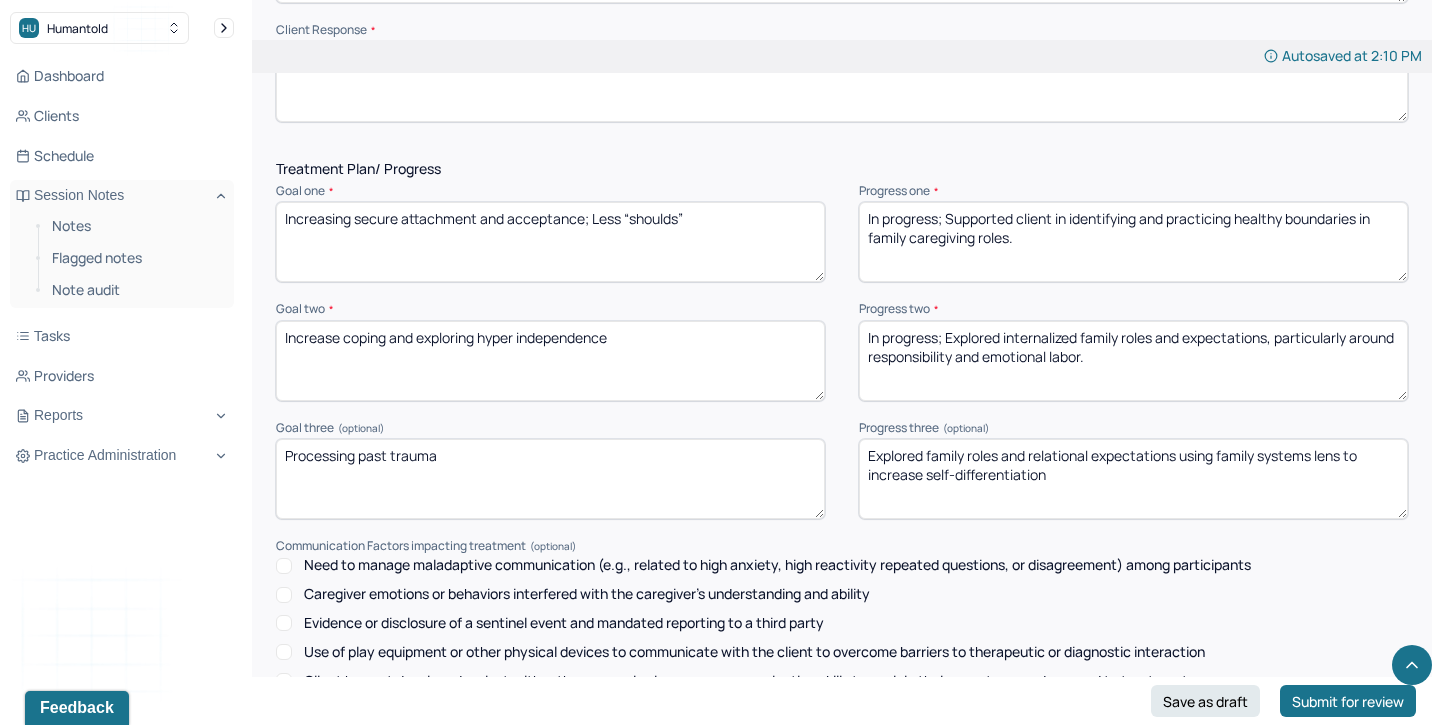 click on "Explored family roles and relational expectations using family systems lens to increase self-differentiation" at bounding box center [1133, 479] 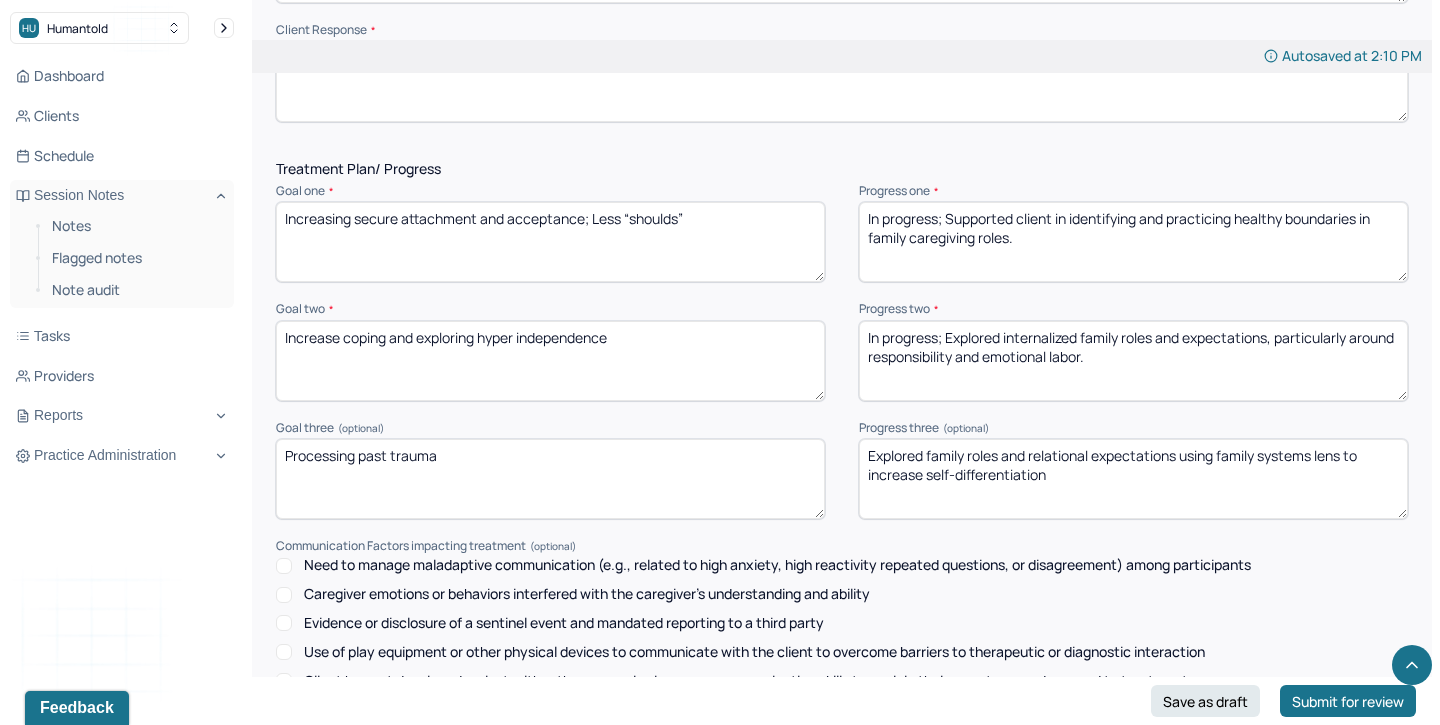 drag, startPoint x: 1073, startPoint y: 473, endPoint x: 858, endPoint y: 428, distance: 219.65883 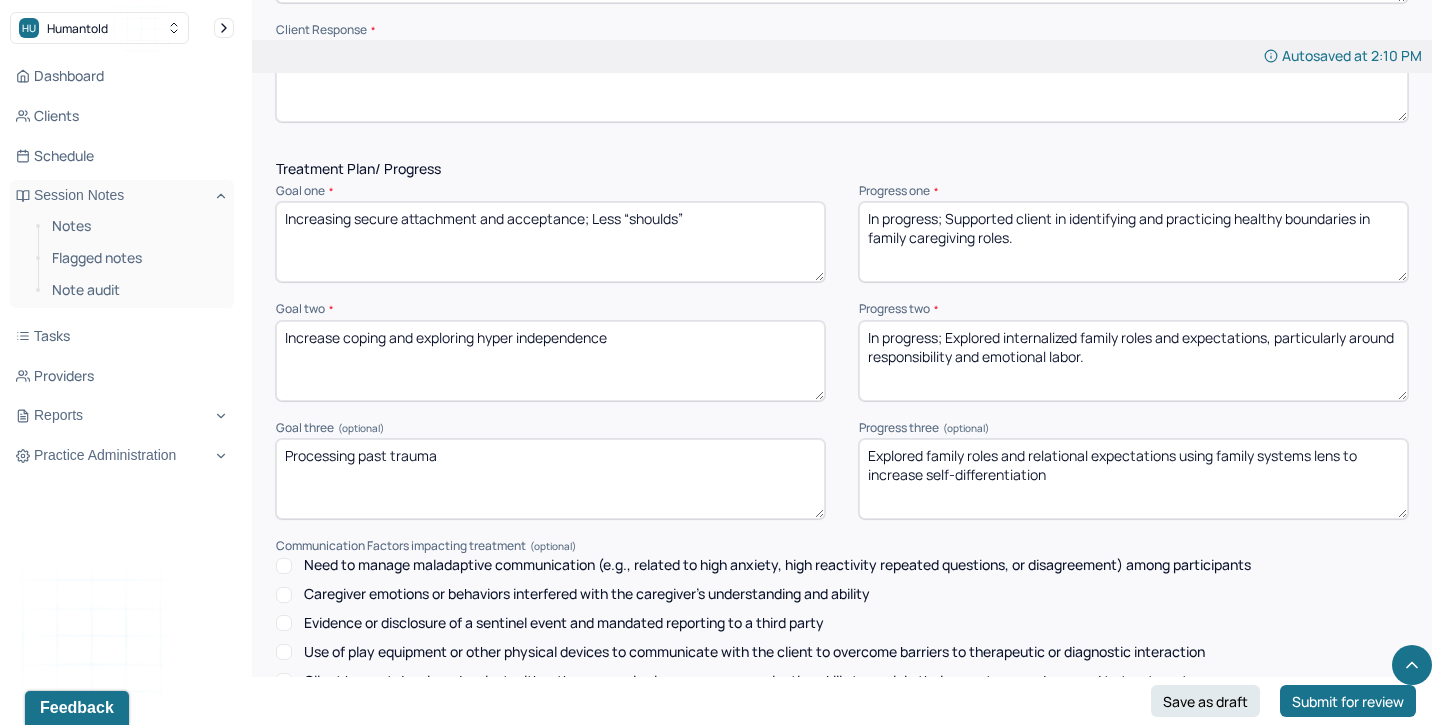 click on "Progress three (optional) Explored family roles and relational expectations using family systems lens to increase self-differentiation" at bounding box center [1133, 470] 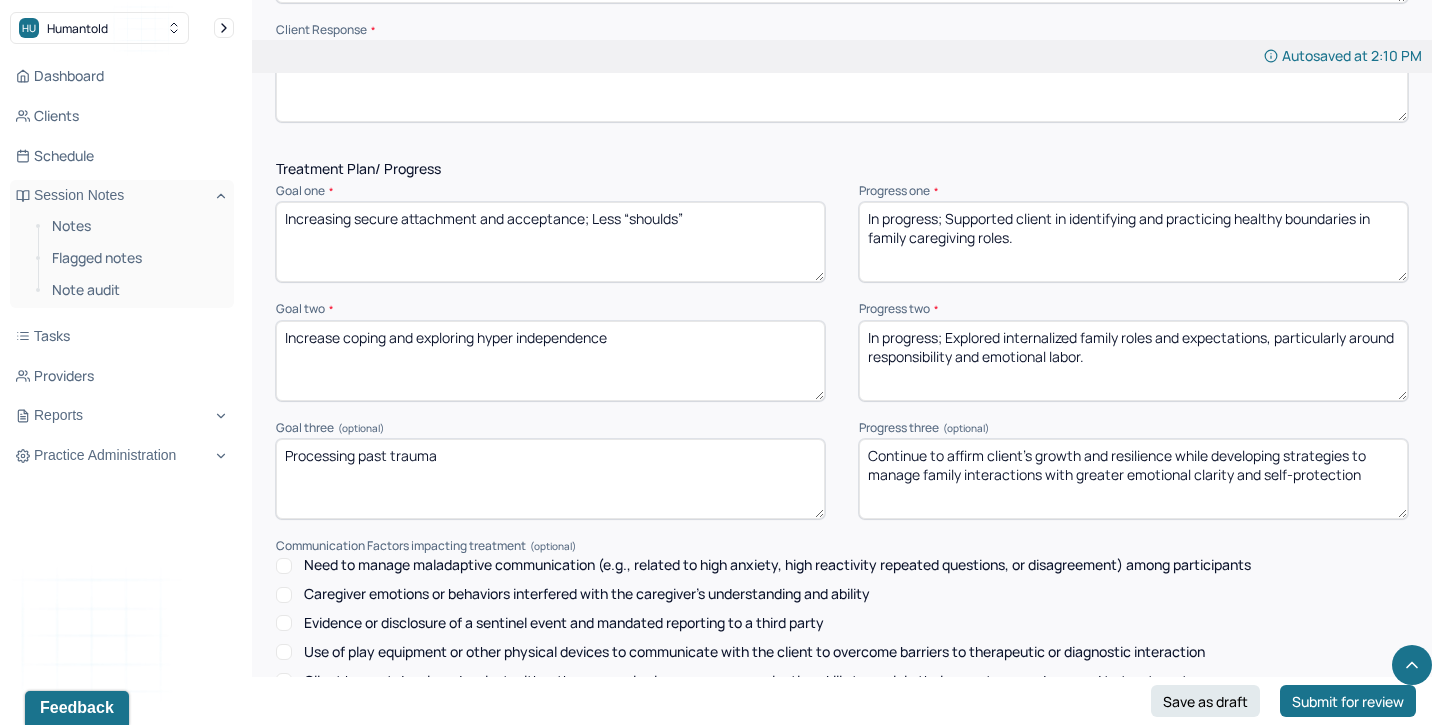 click on "Continue to affirm client’s growth and resilience while developing strategies to manage family interactions with greater emotional clarity and self-protection" at bounding box center (1133, 479) 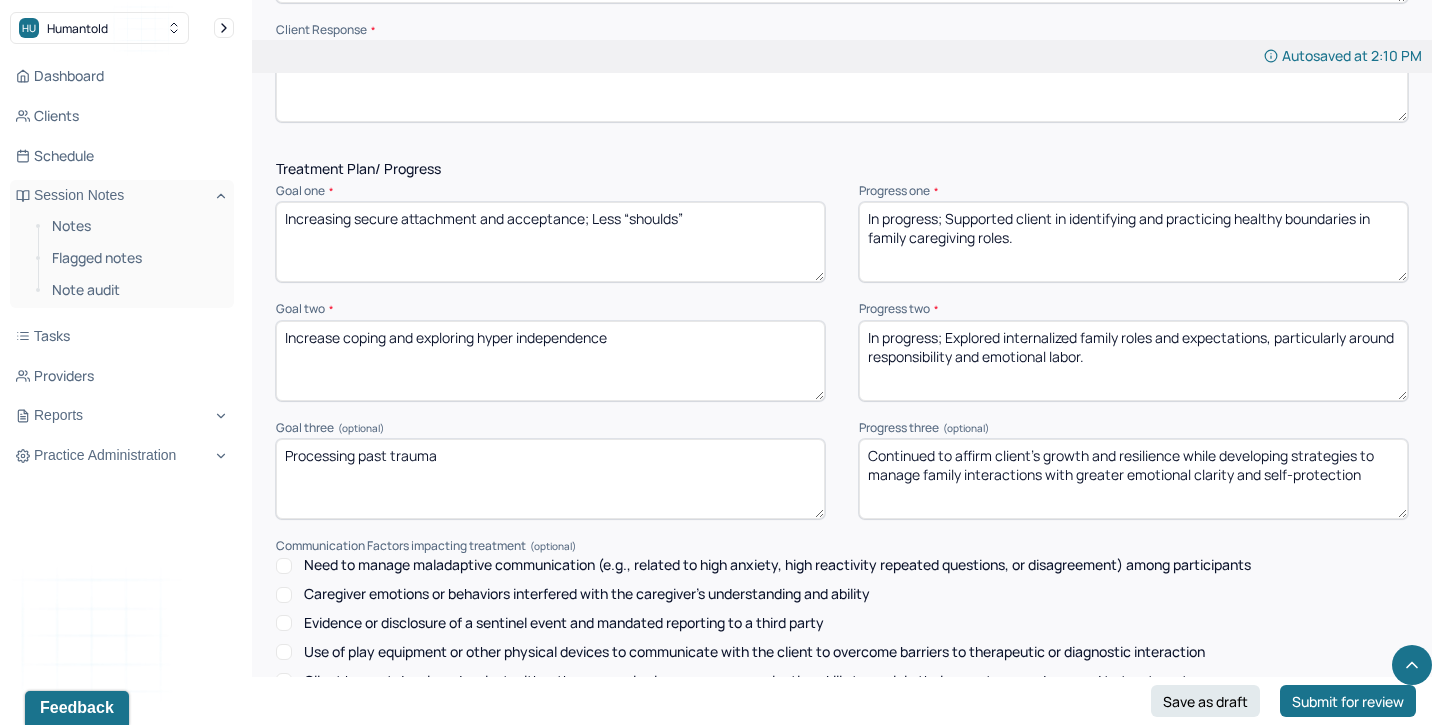 click on "Continue to affirm client’s growth and resilience while developing strategies to manage family interactions with greater emotional clarity and self-protection" at bounding box center [1133, 479] 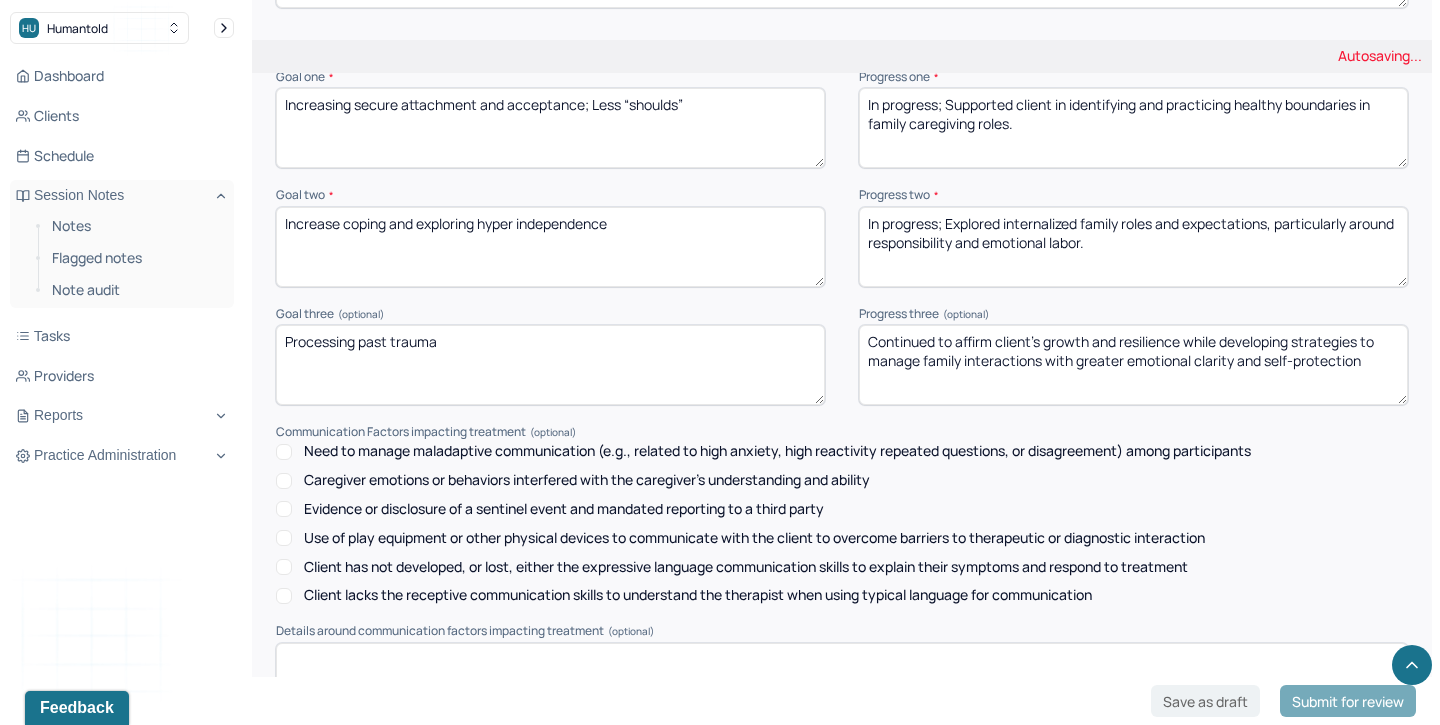 scroll, scrollTop: 2848, scrollLeft: 0, axis: vertical 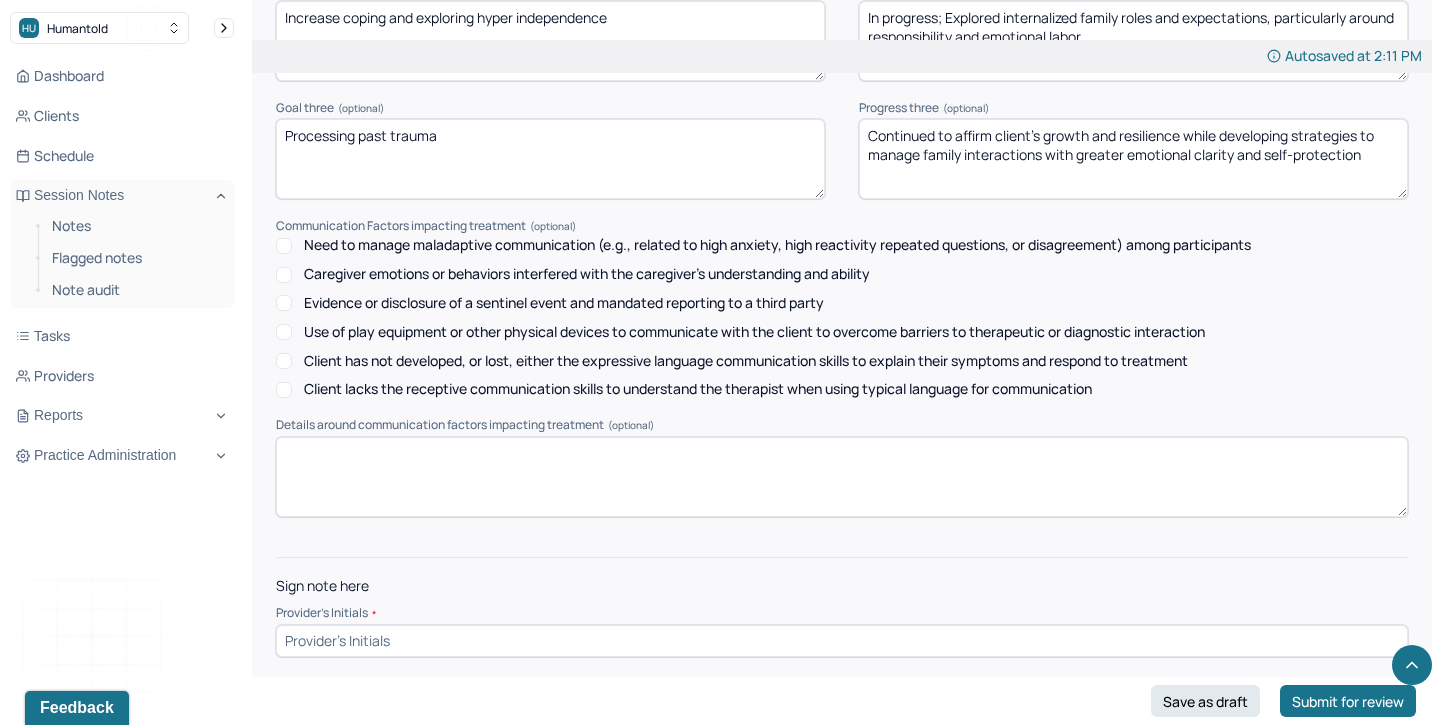 type on "Continued to affirm client’s growth and resilience while developing strategies to manage family interactions with greater emotional clarity and self-protection" 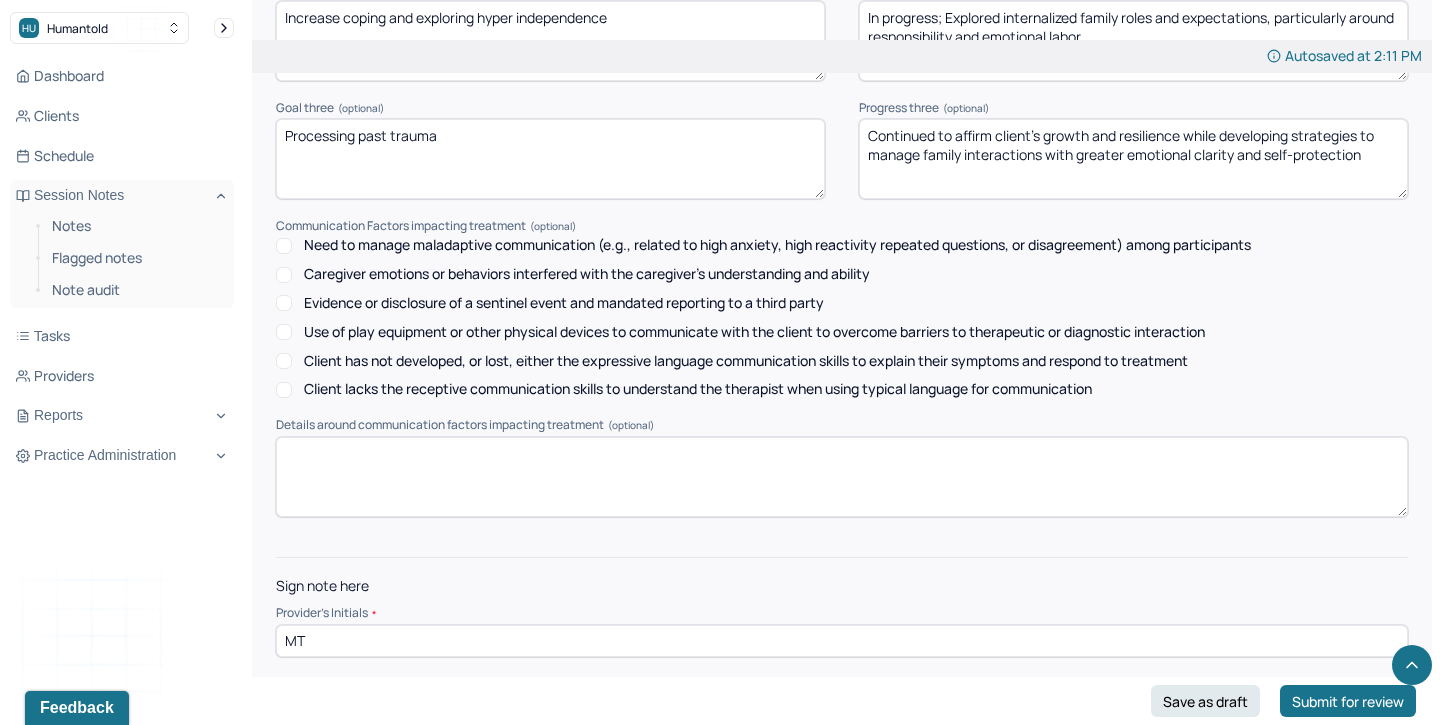 type on "MT" 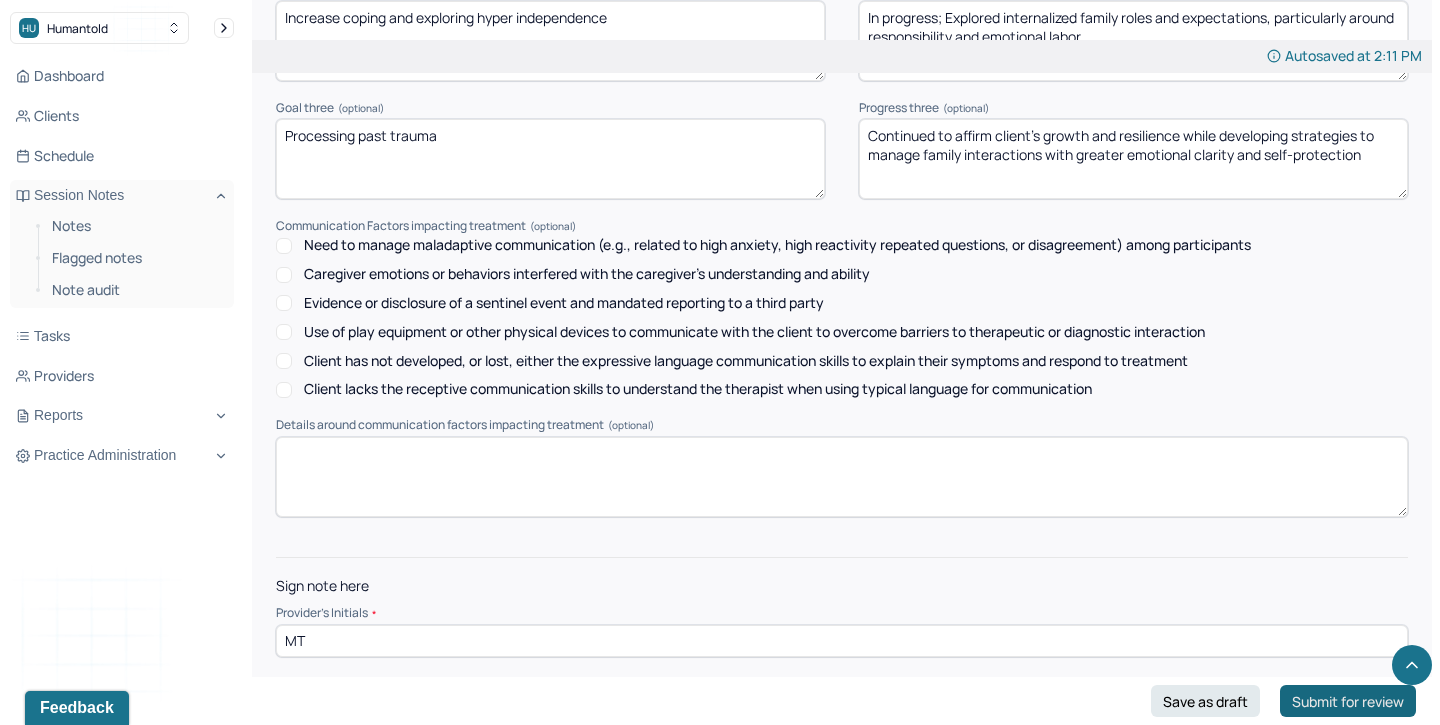 click on "Submit for review" at bounding box center (1348, 701) 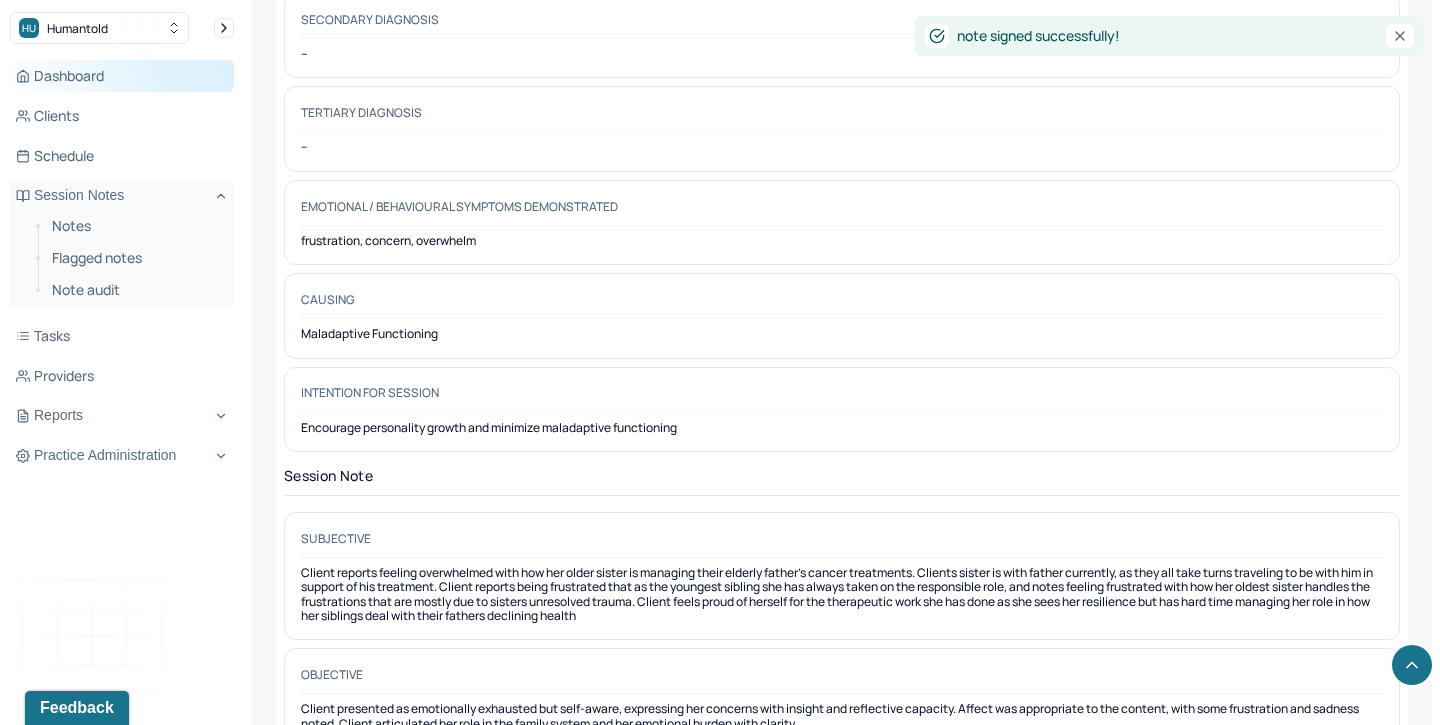click on "Dashboard" at bounding box center [122, 76] 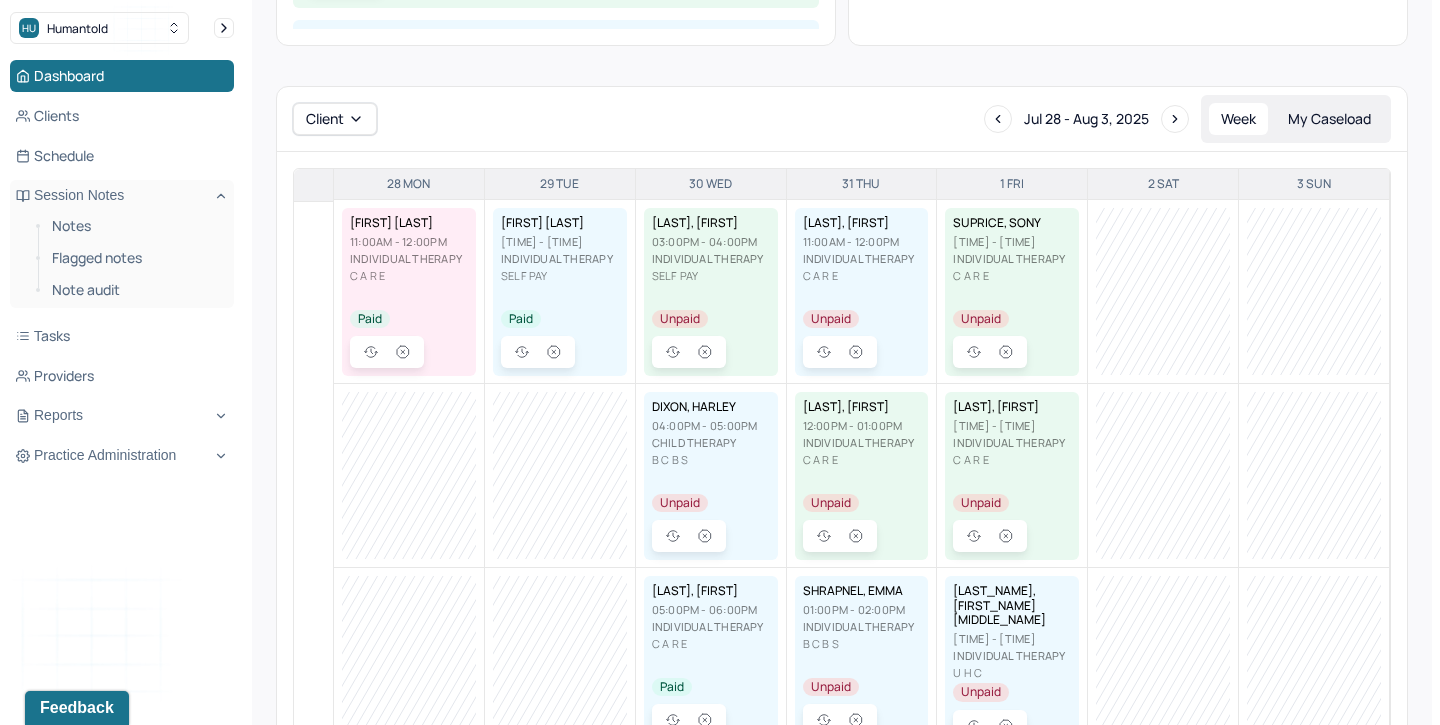 scroll, scrollTop: 0, scrollLeft: 0, axis: both 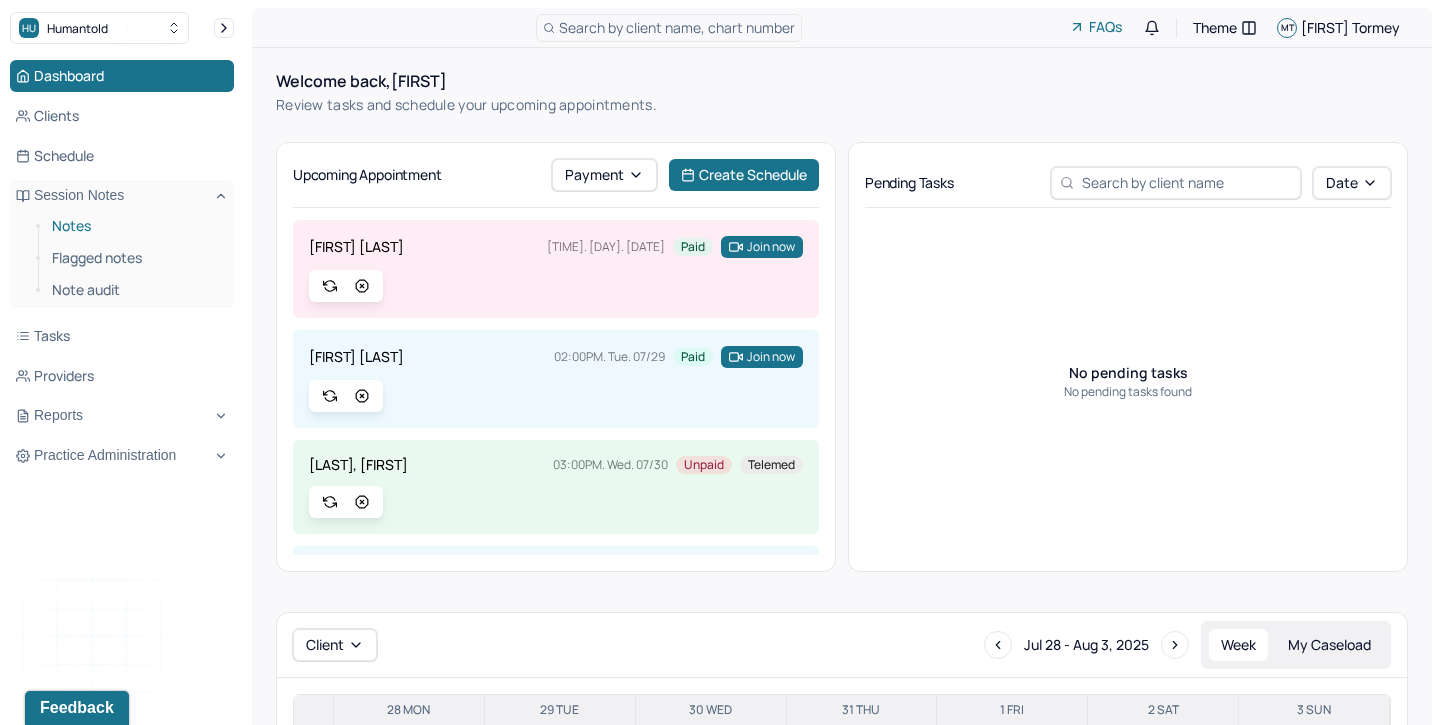 click on "Notes" at bounding box center (135, 226) 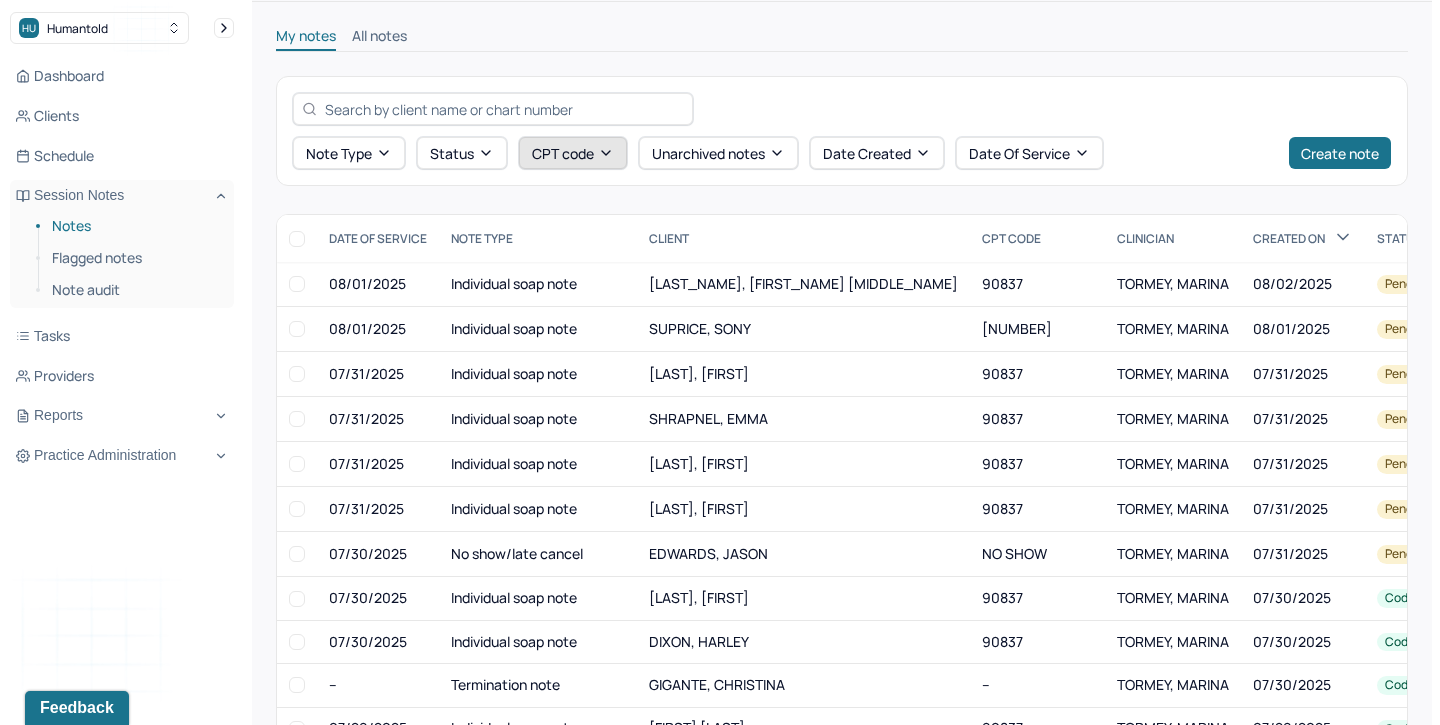 scroll, scrollTop: 146, scrollLeft: 0, axis: vertical 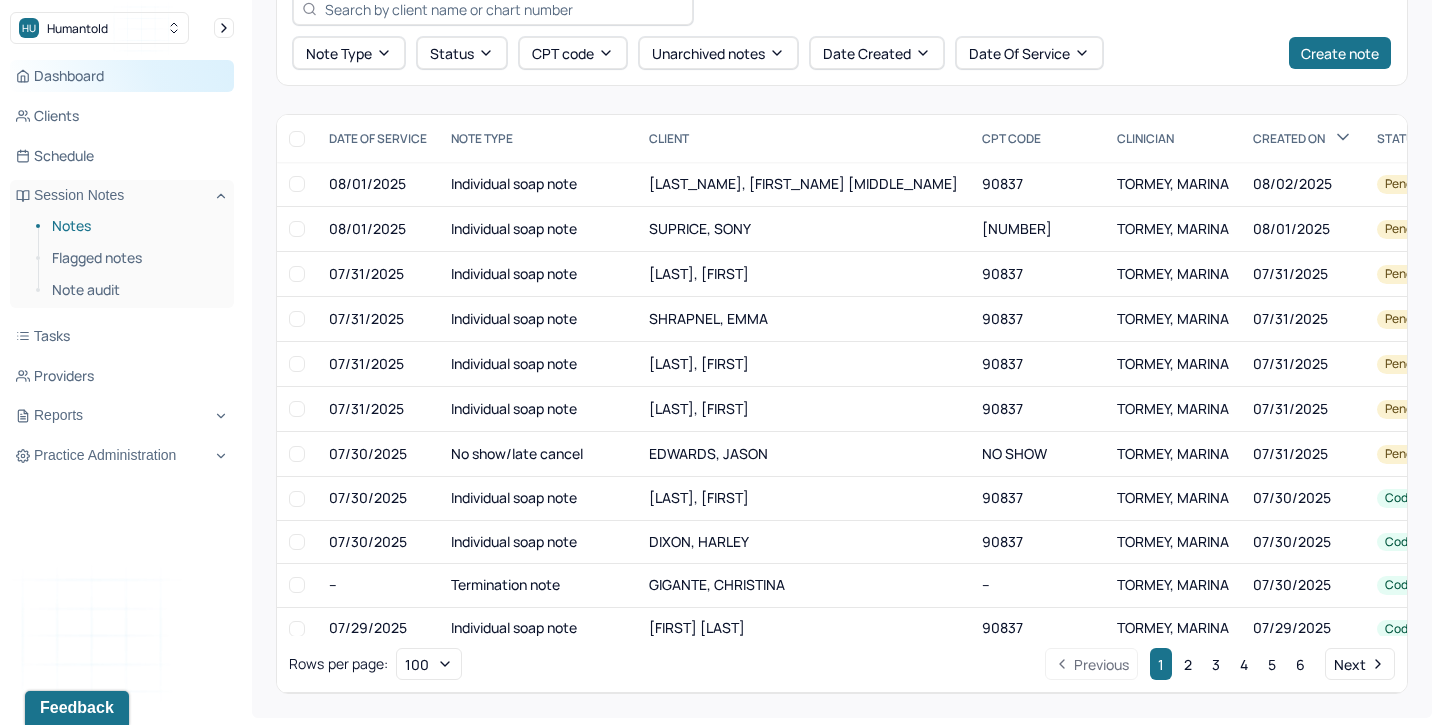 click on "Dashboard" at bounding box center [122, 76] 